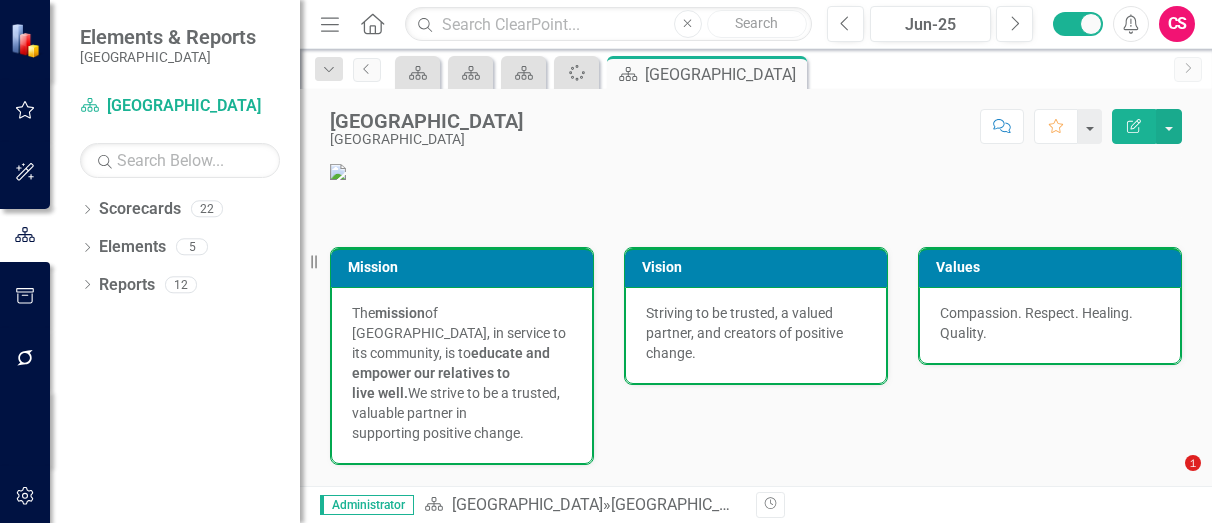 scroll, scrollTop: 0, scrollLeft: 0, axis: both 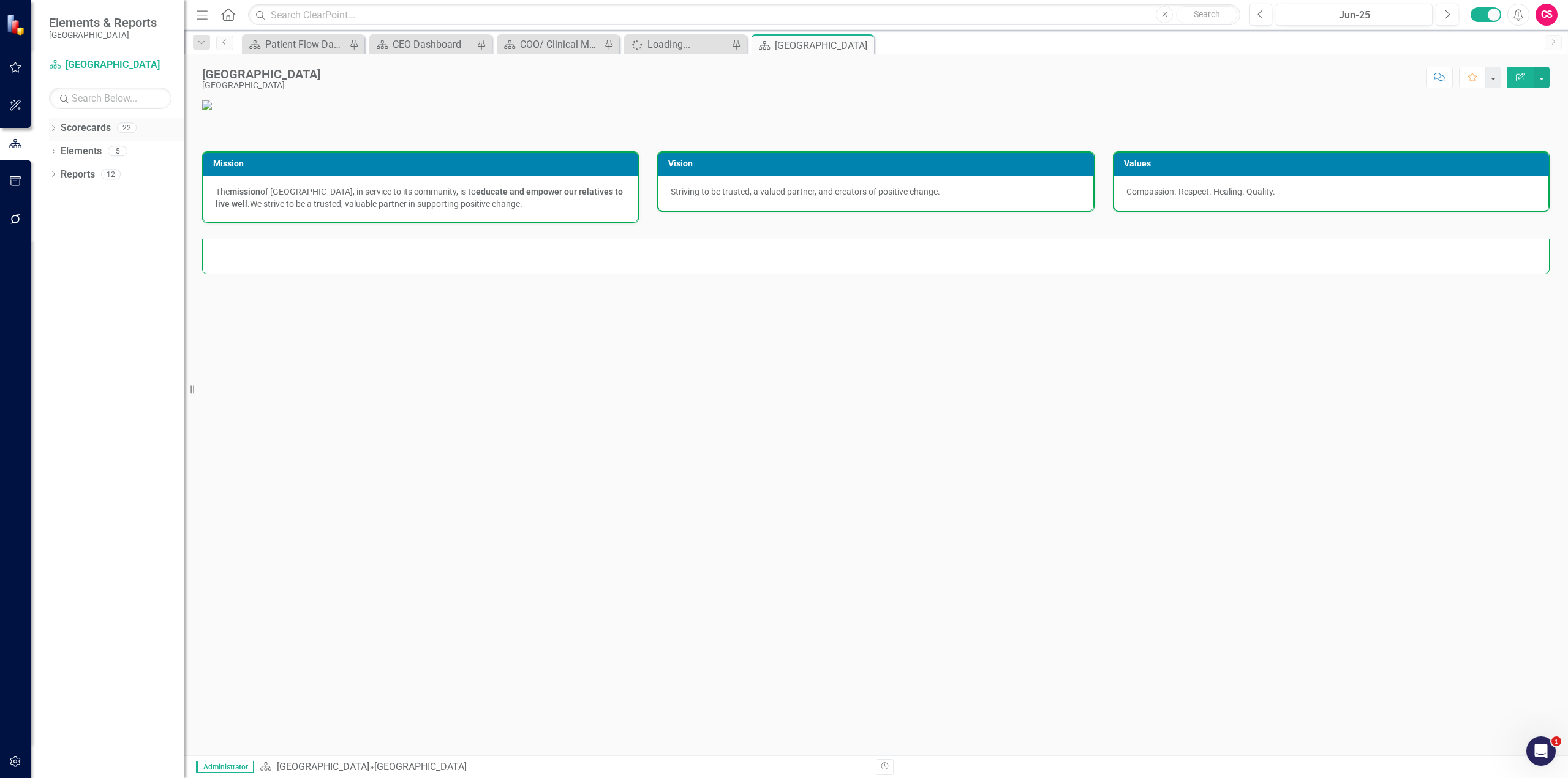 click on "Dropdown Scorecards 22" at bounding box center (116, 130) 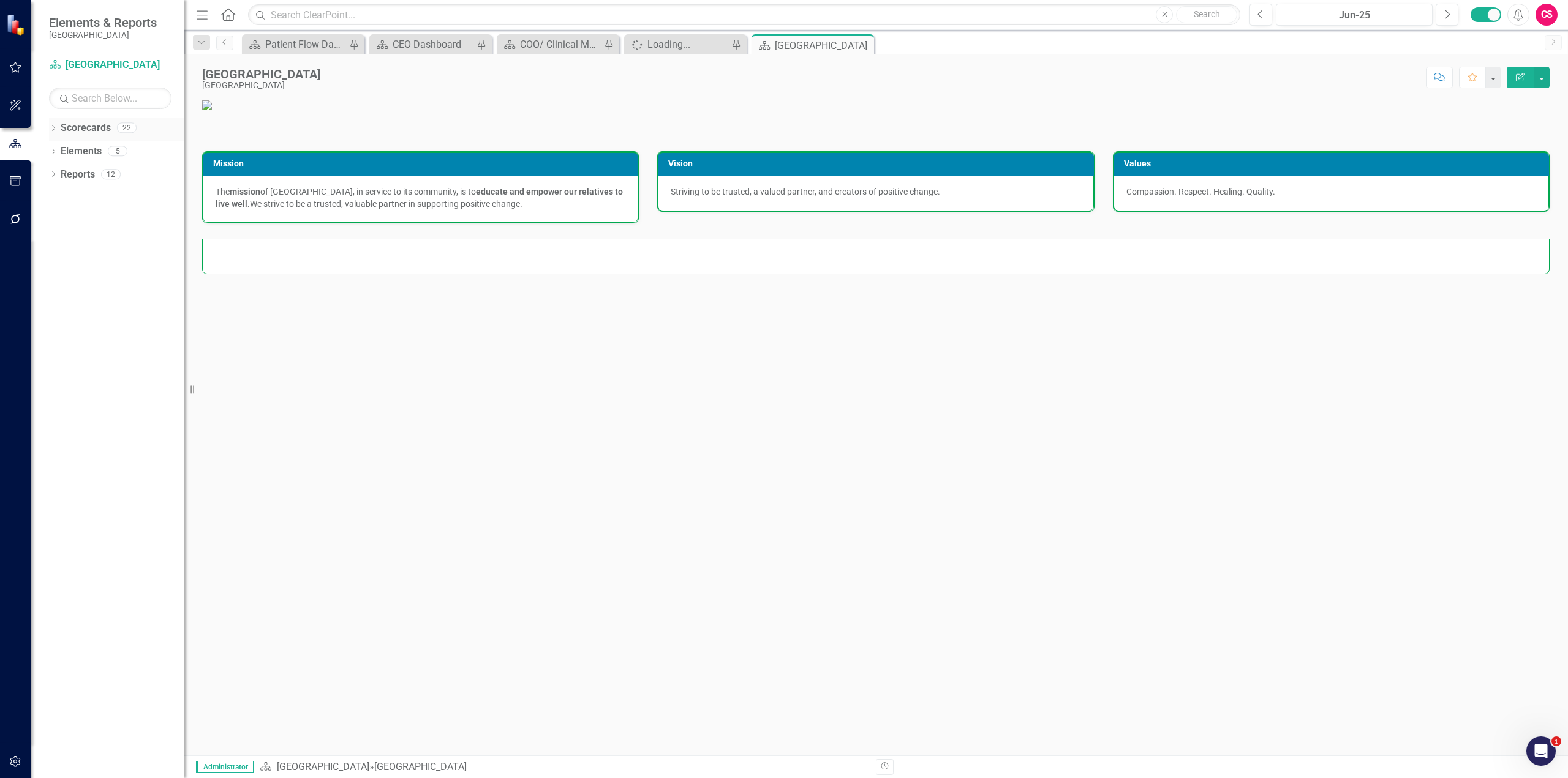 click on "Dropdown" 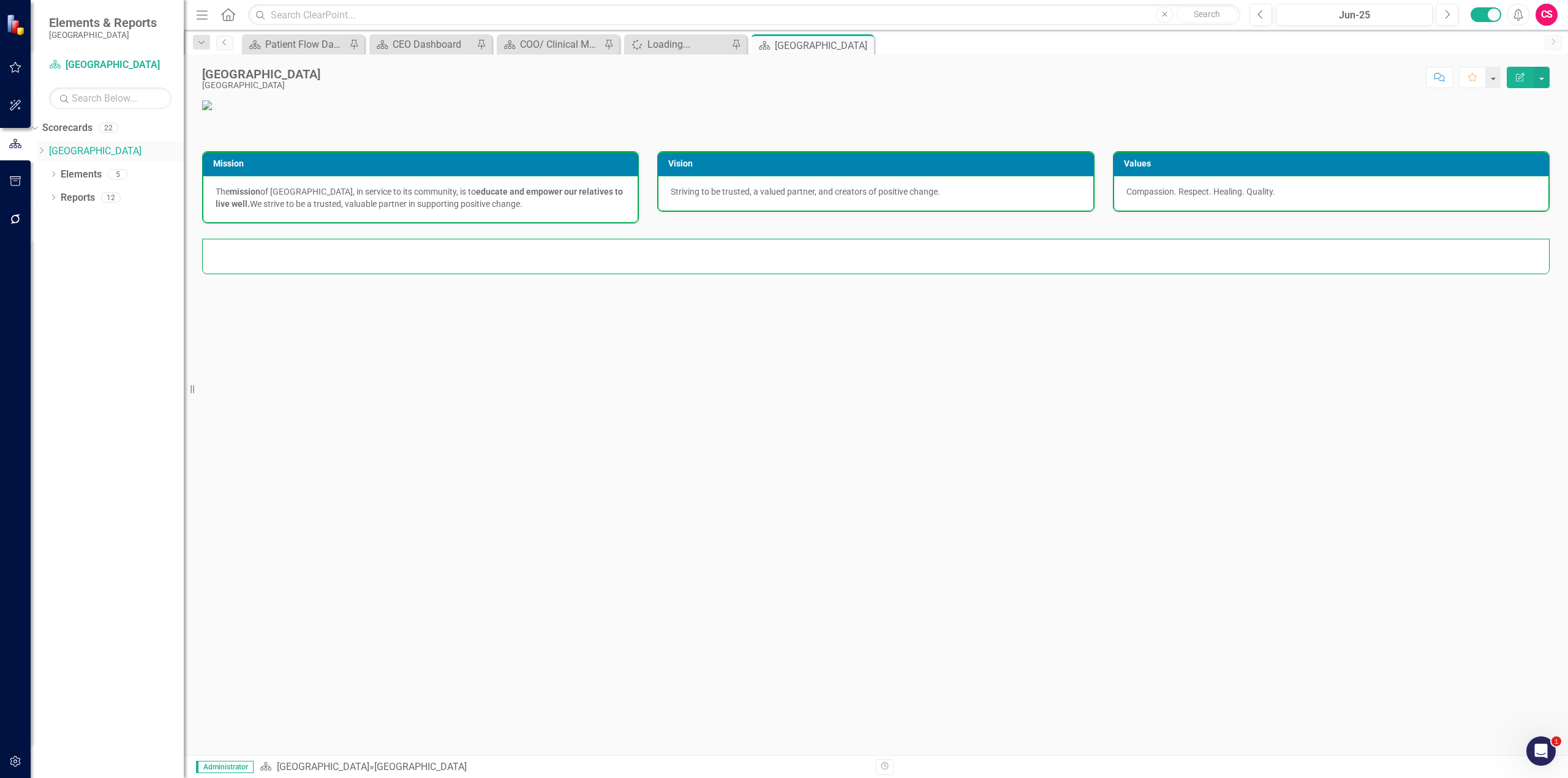 click on "Dropdown" 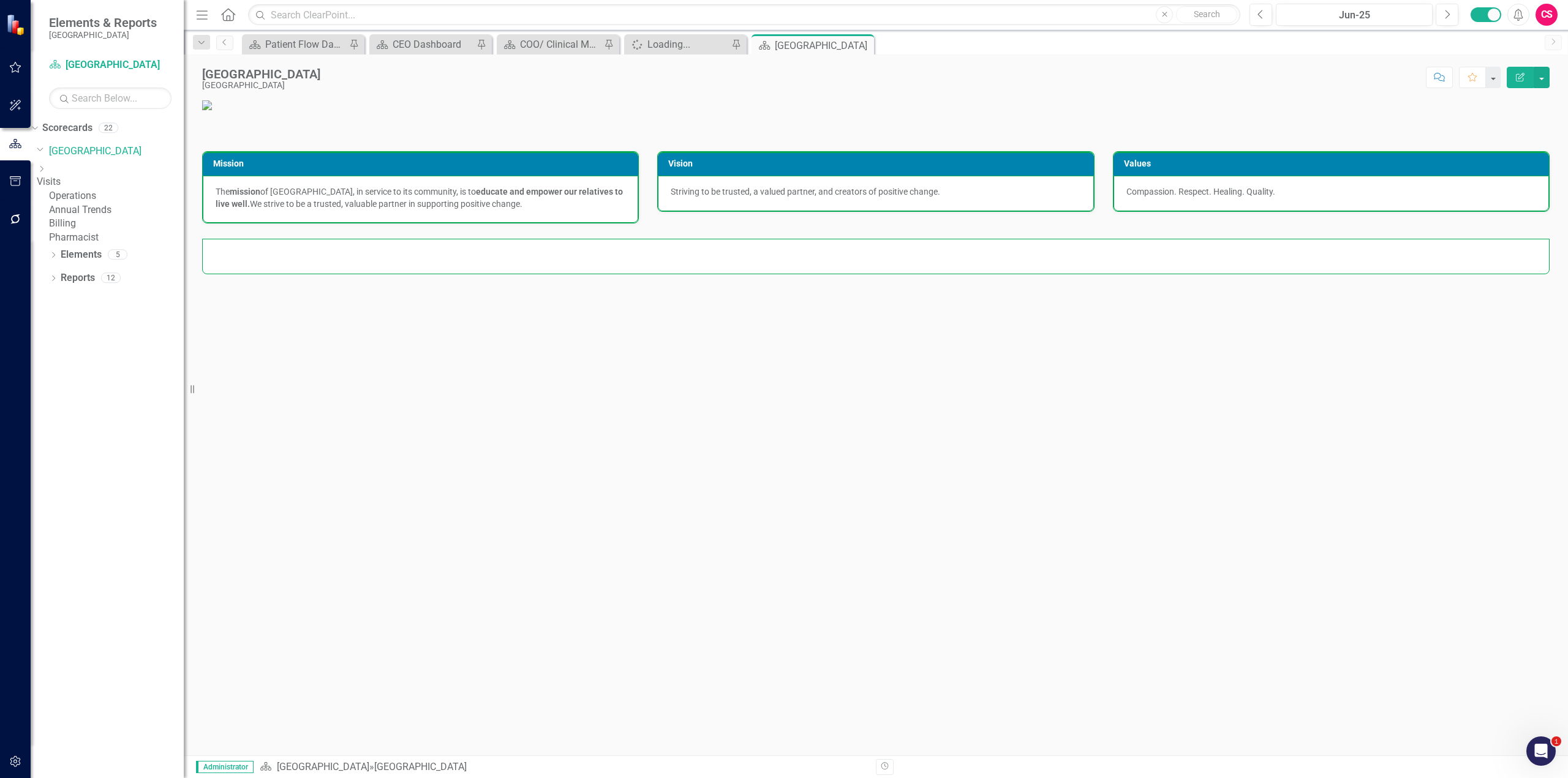 click on "Dropdown Visits" at bounding box center [110, 177] 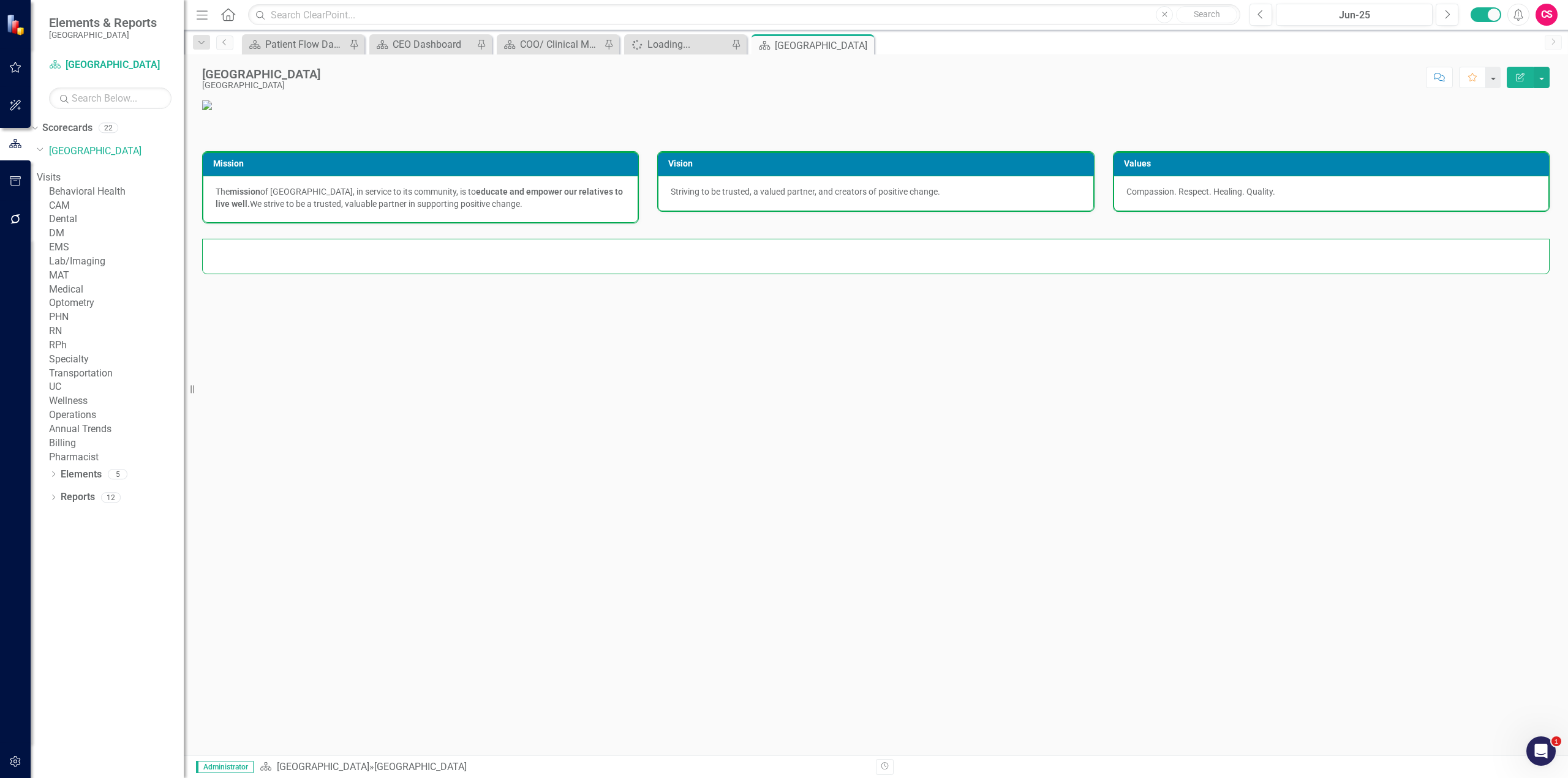 click on "Behavioral Health" at bounding box center [116, 192] 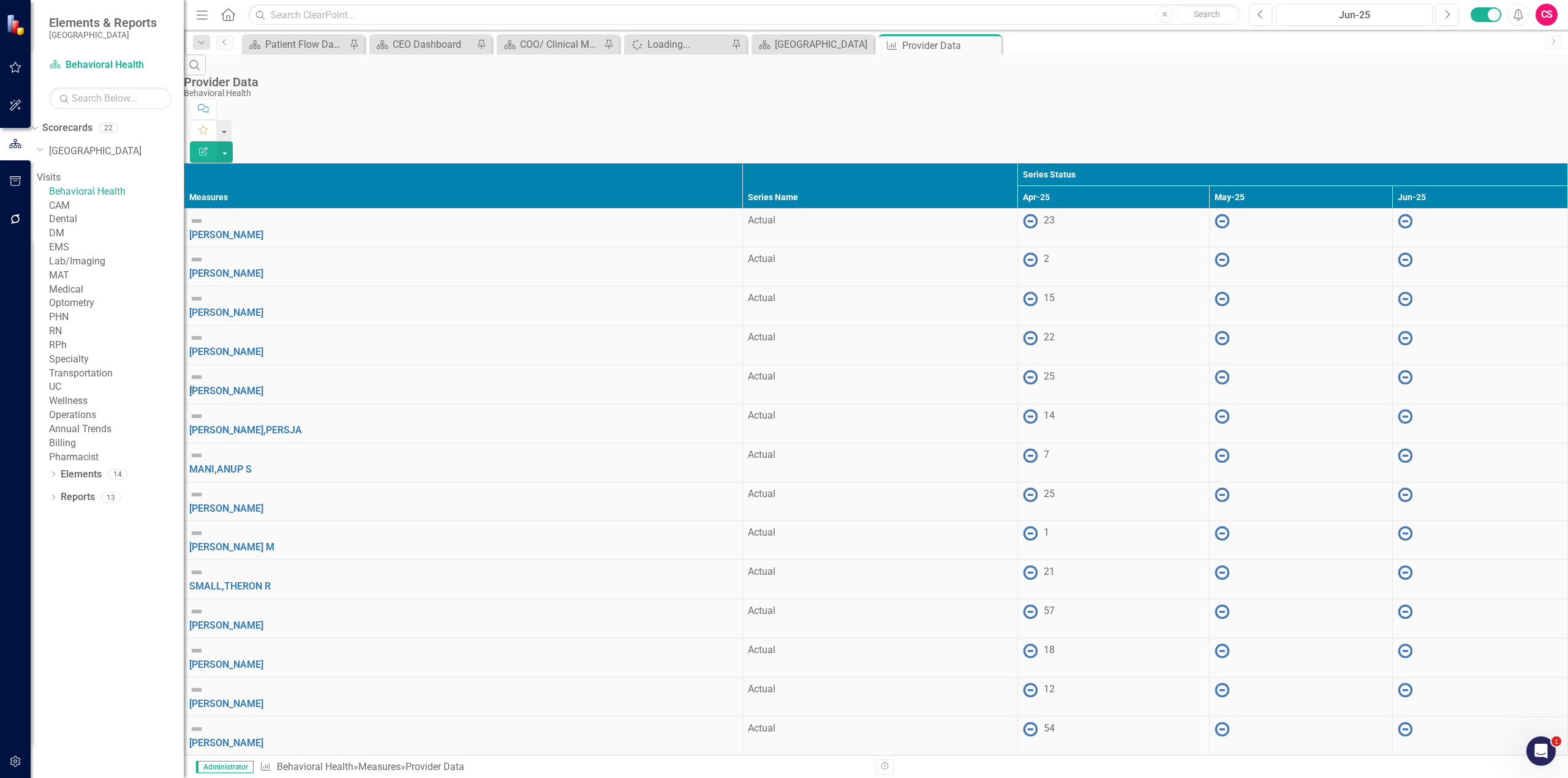 click on "CAM" at bounding box center (116, 206) 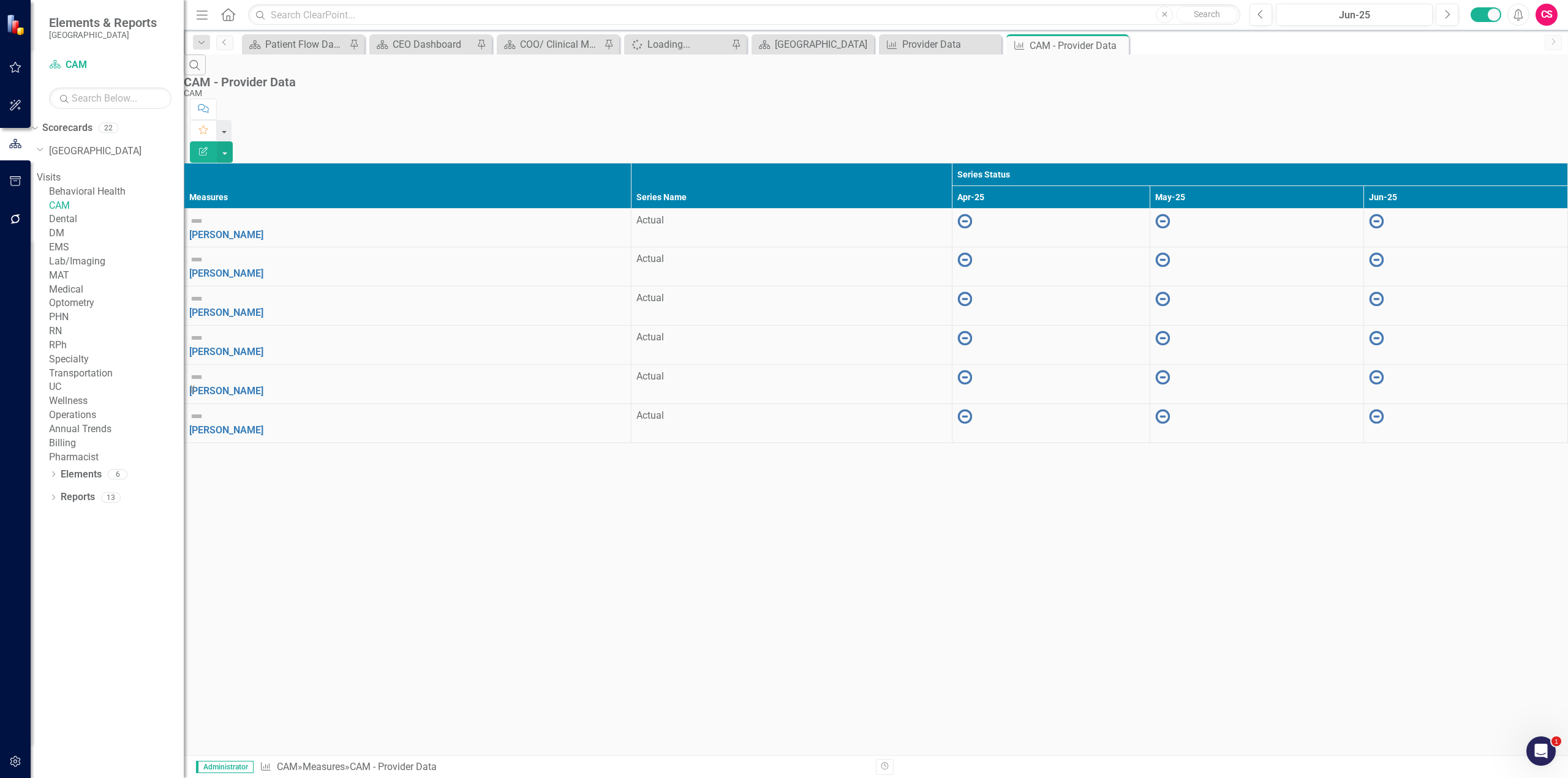 click on "Dental" at bounding box center [116, 219] 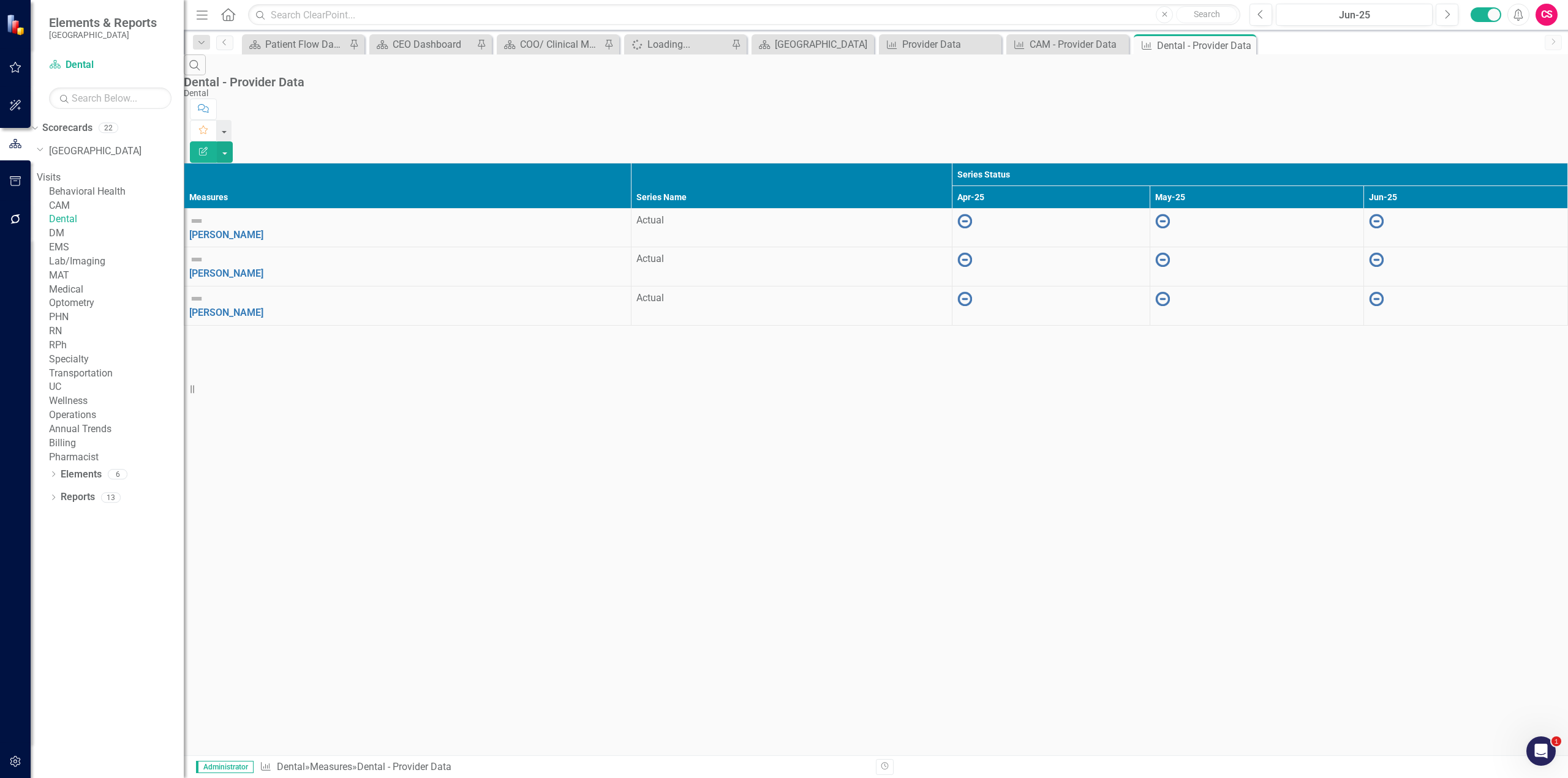 click on "DM" at bounding box center [116, 233] 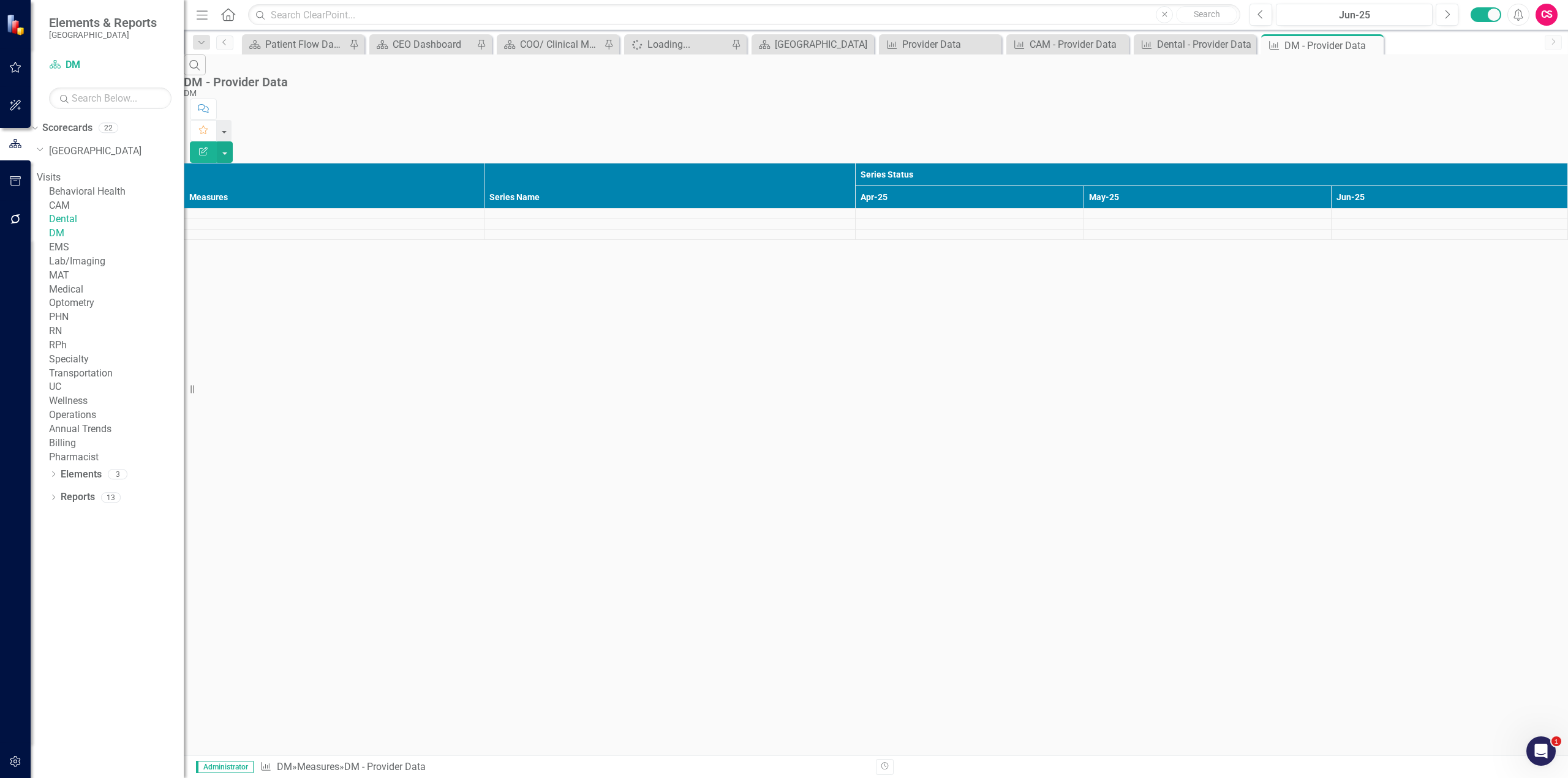 click on "EMS" at bounding box center (116, 247) 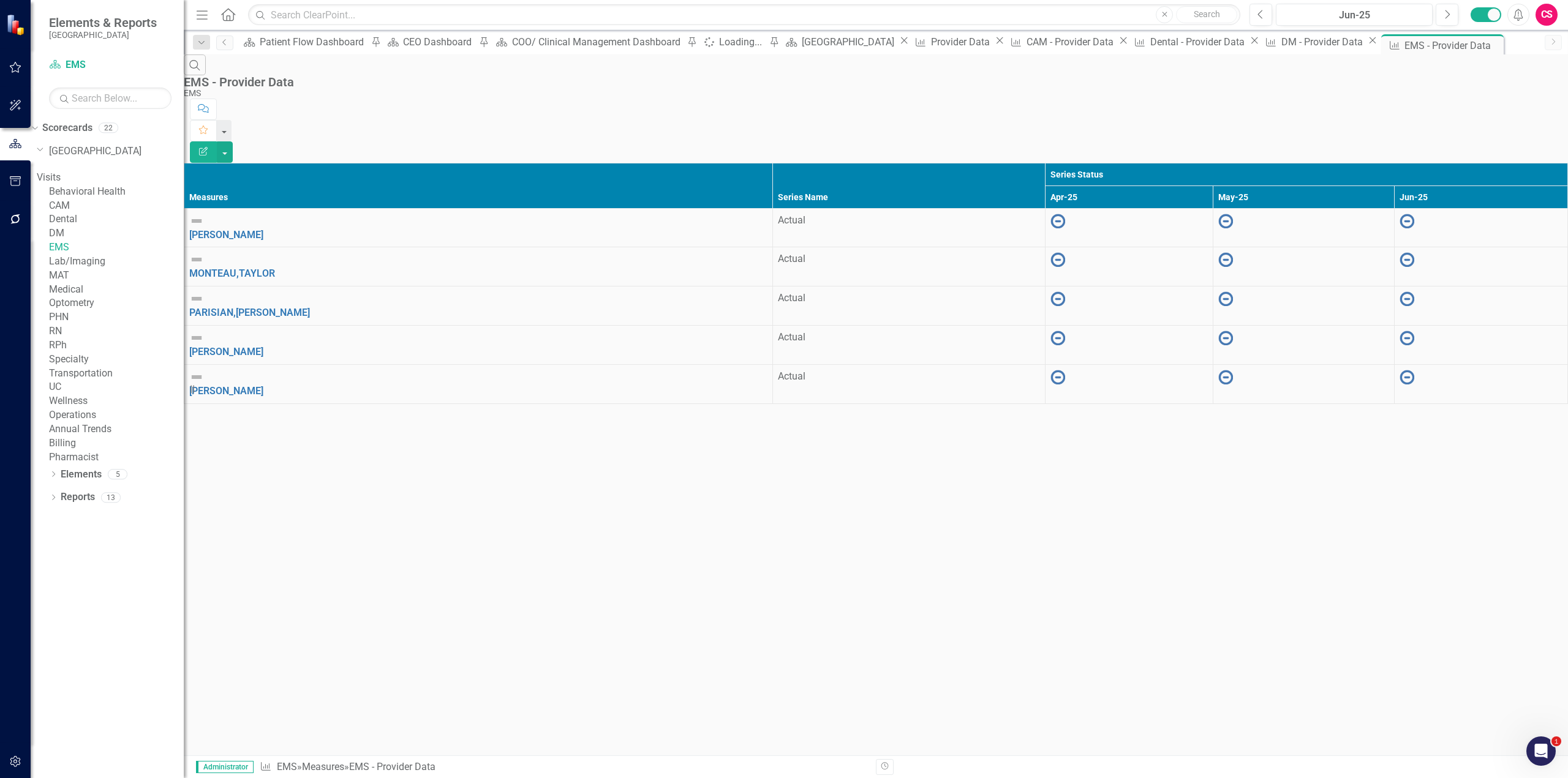 click on "Lab/Imaging" at bounding box center [116, 261] 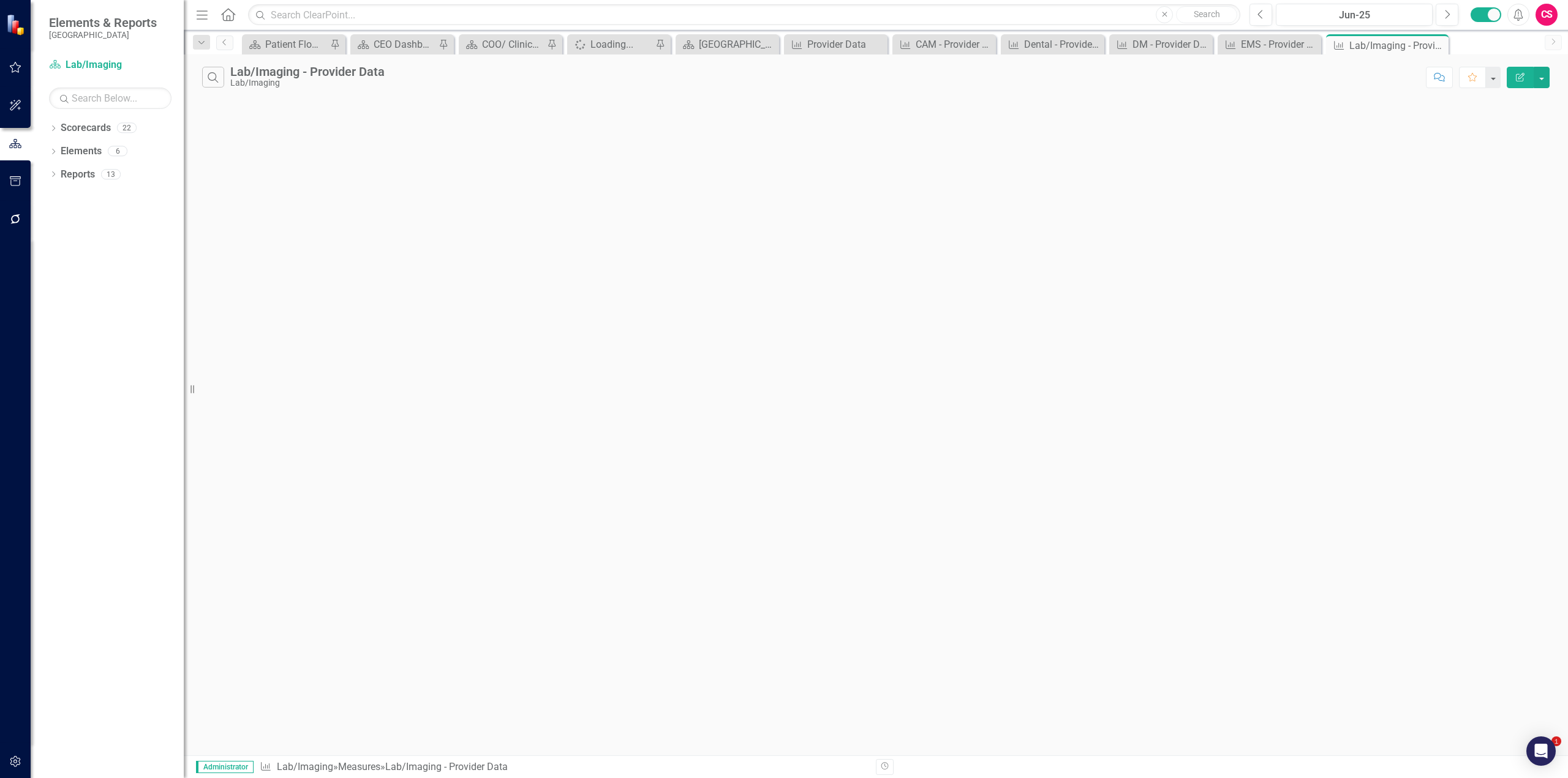 scroll, scrollTop: 0, scrollLeft: 0, axis: both 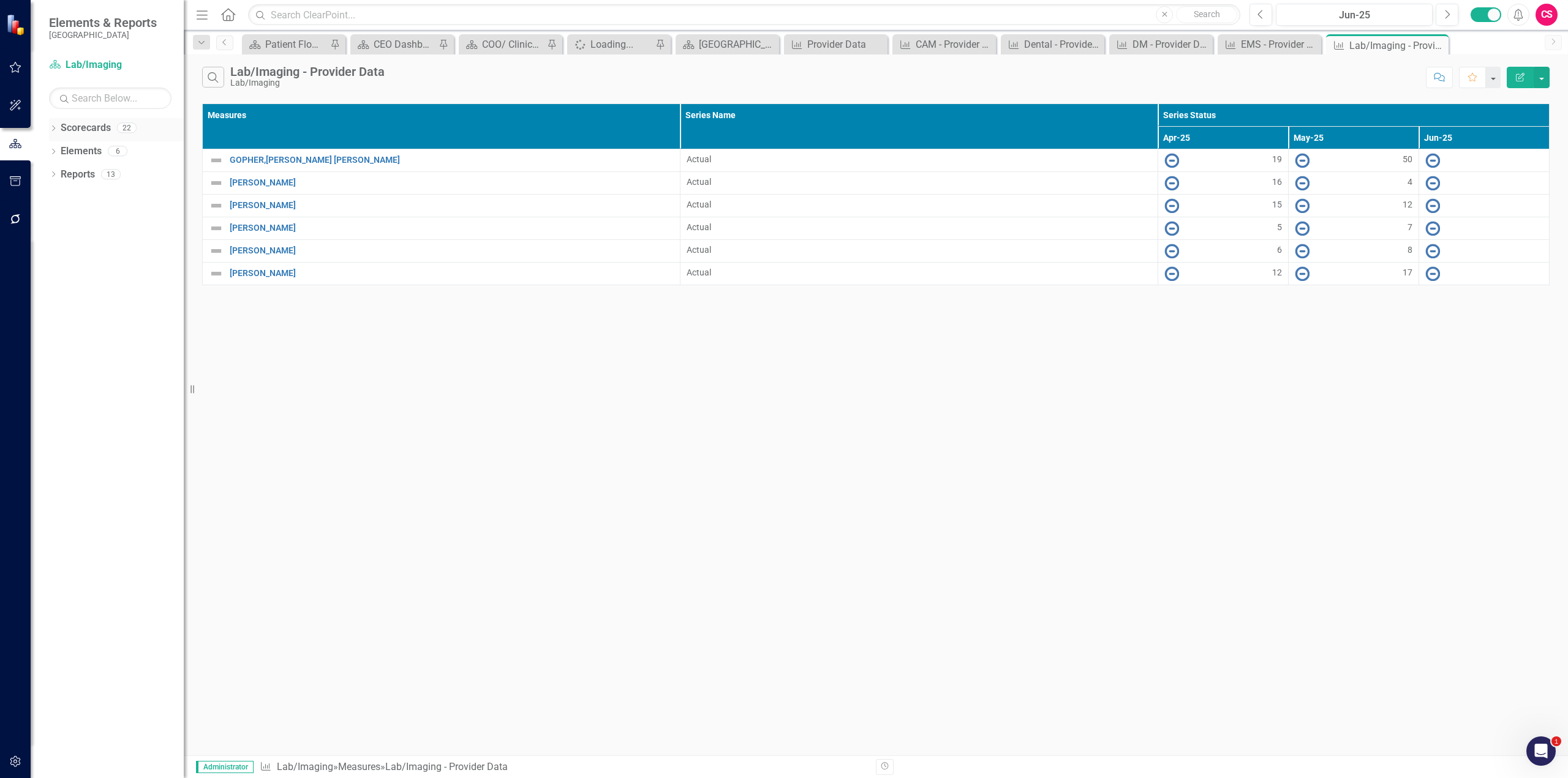 click on "Dropdown" 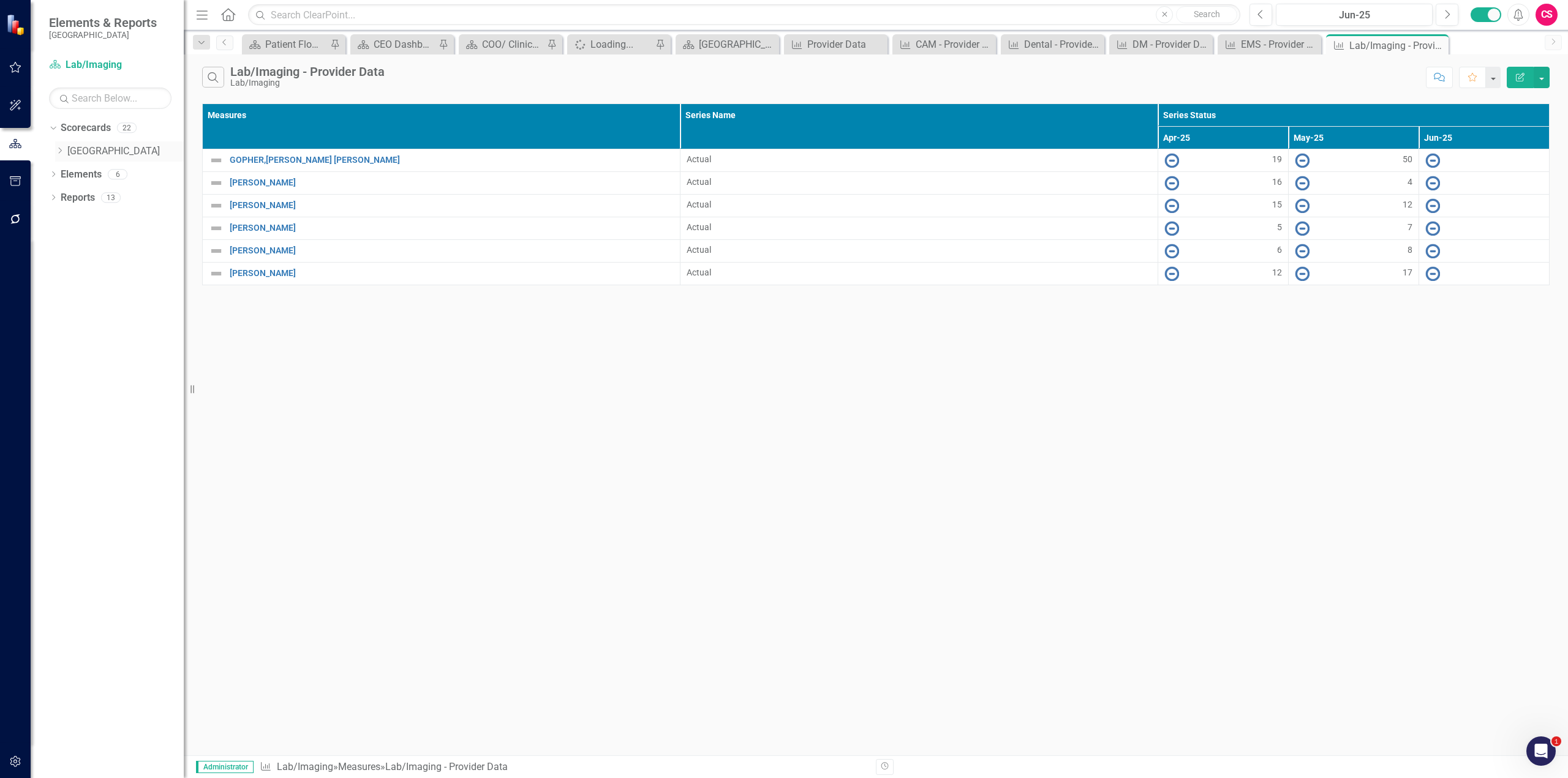 click on "Dropdown" 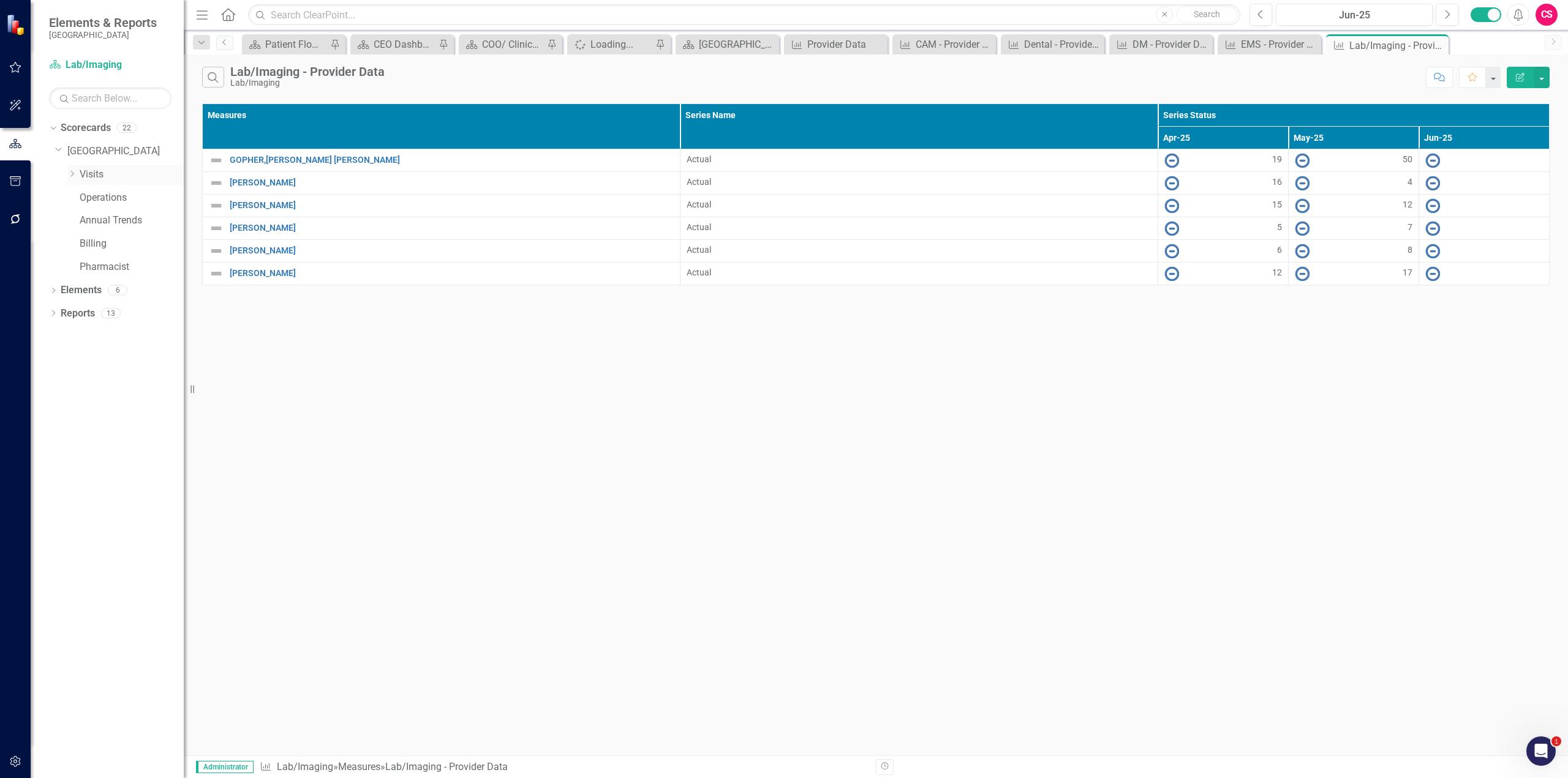 click on "Dropdown" 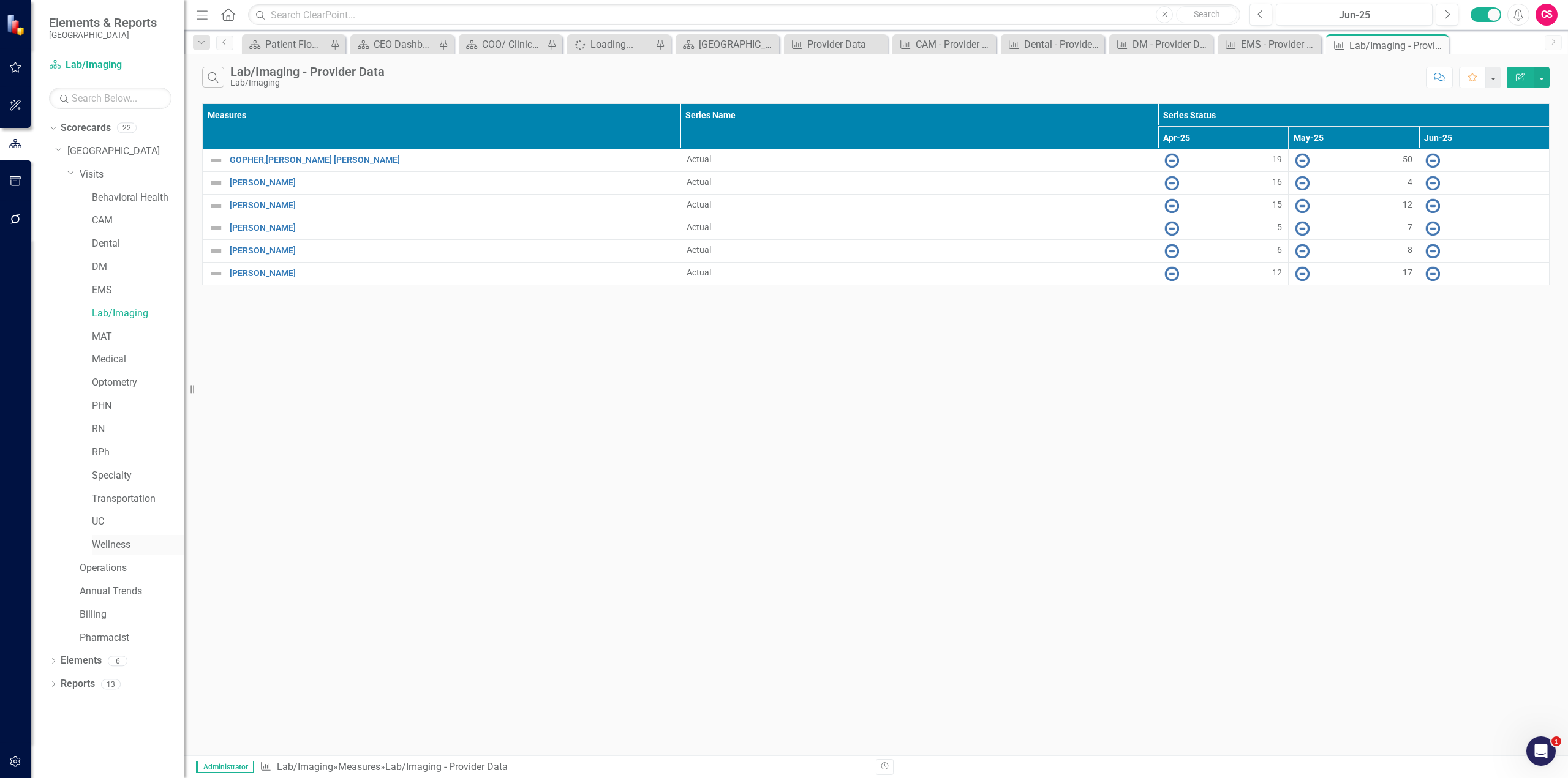click on "Wellness" at bounding box center (138, 545) 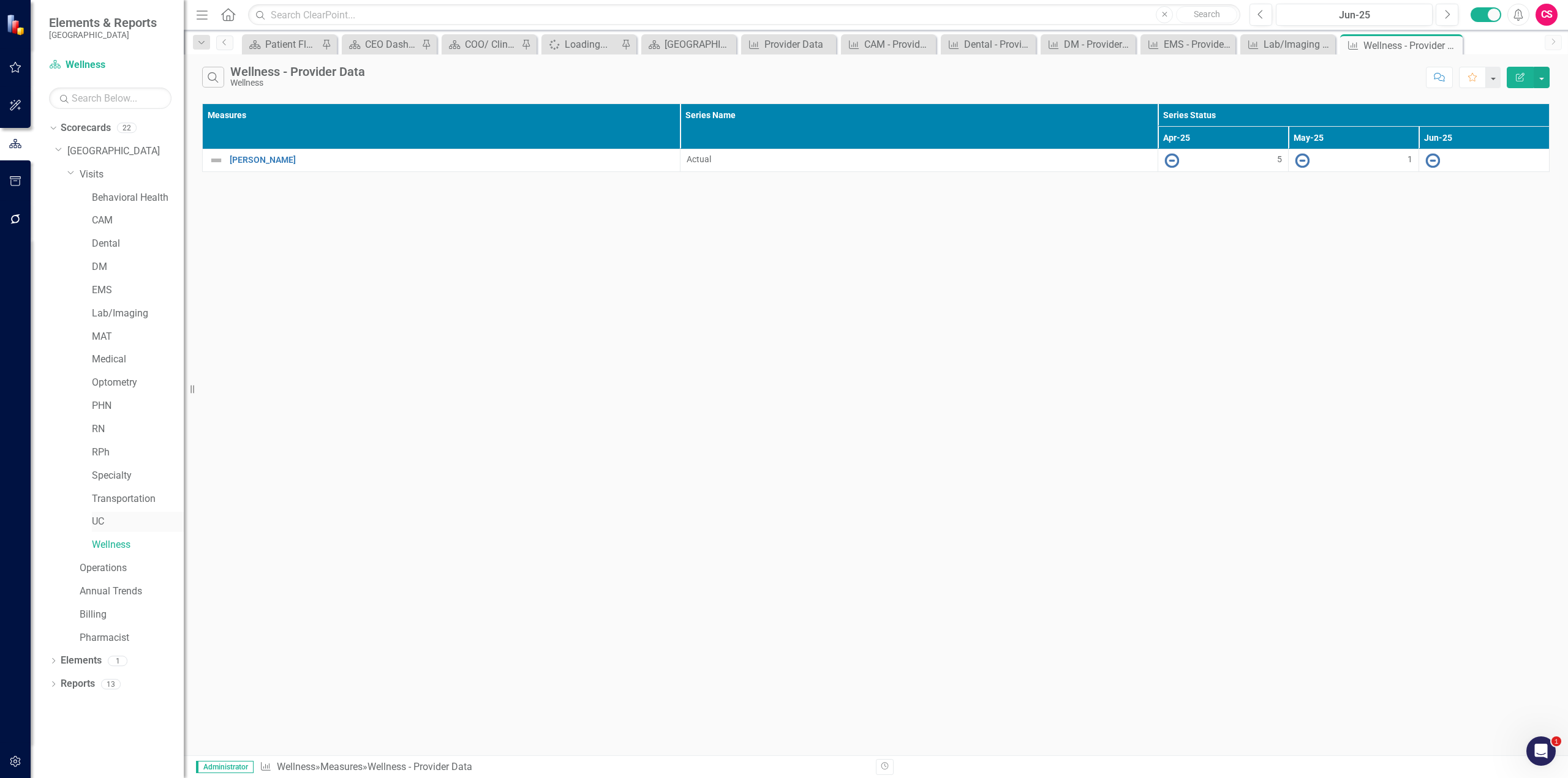 click on "UC" at bounding box center [138, 522] 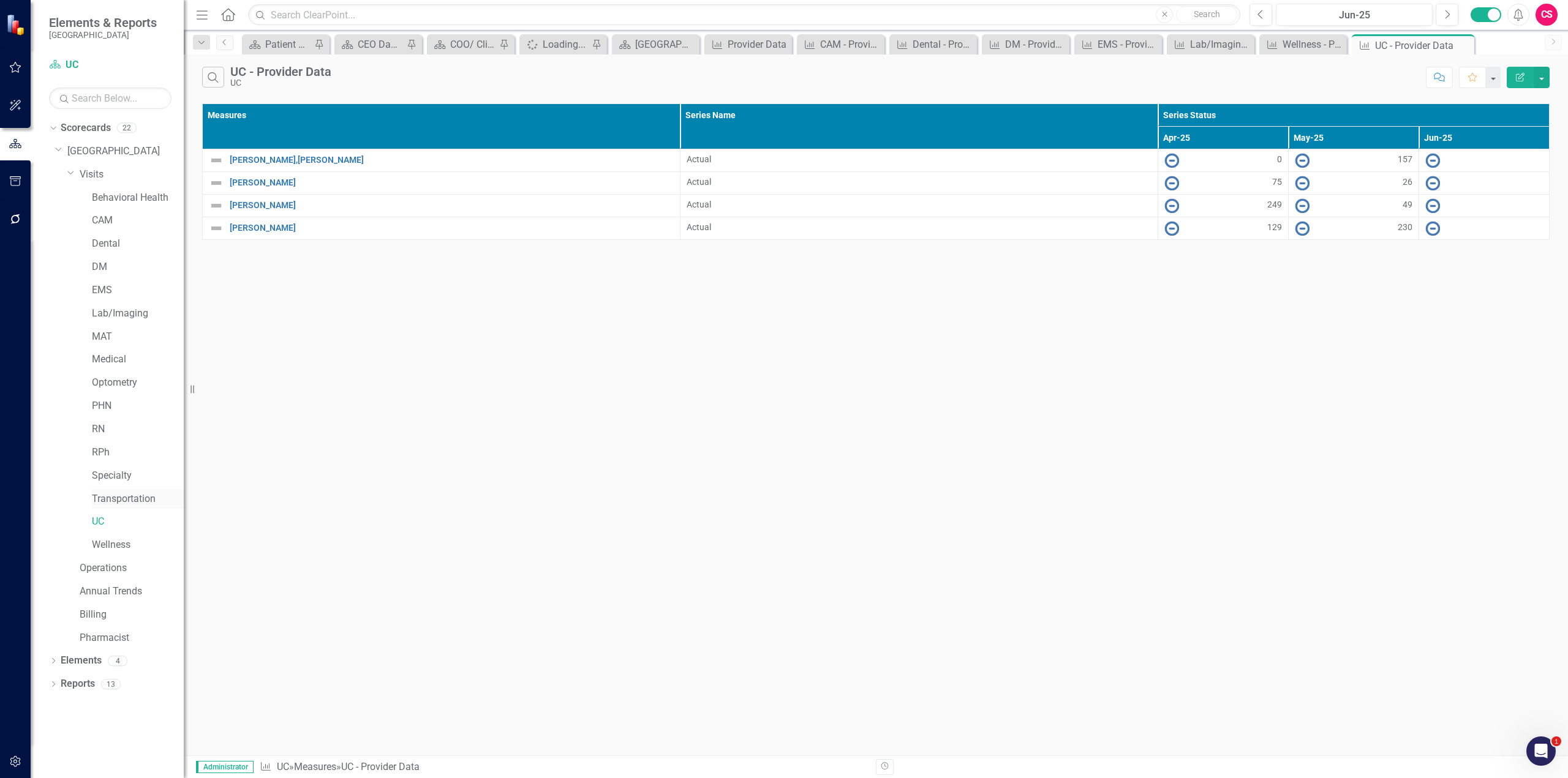 click on "Transportation" at bounding box center [138, 499] 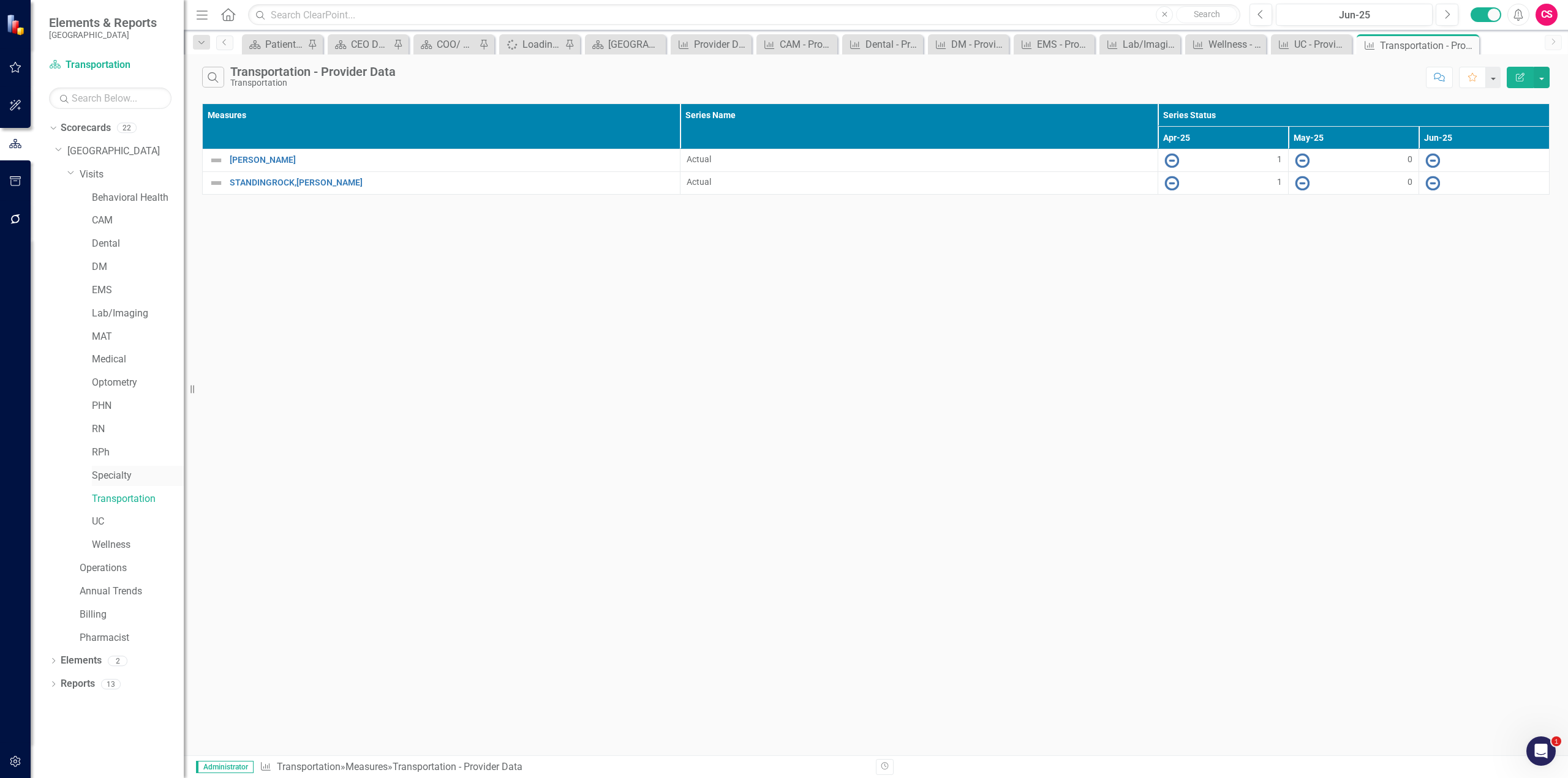 click on "Specialty" at bounding box center (138, 476) 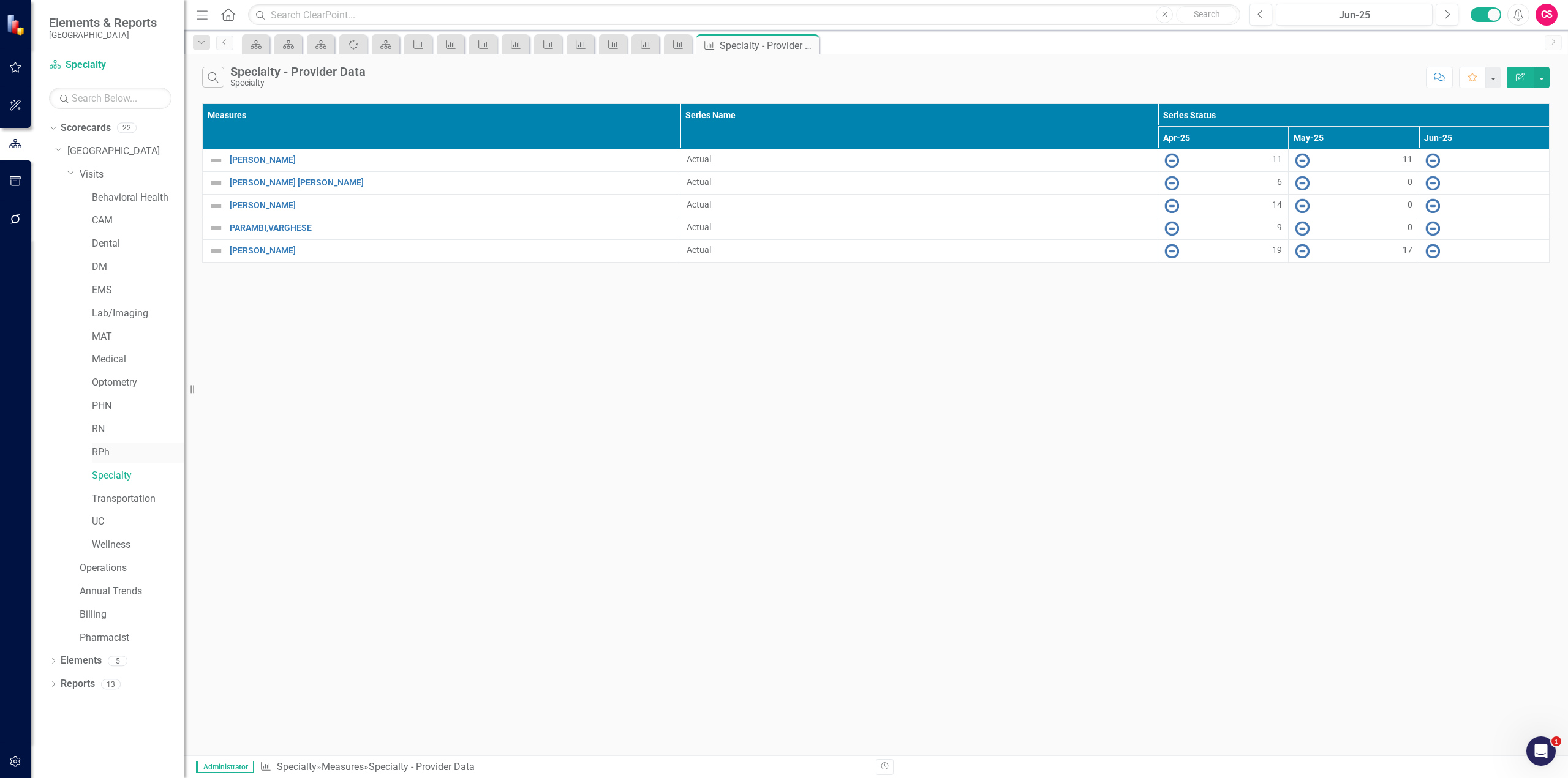 click on "RPh" at bounding box center (138, 452) 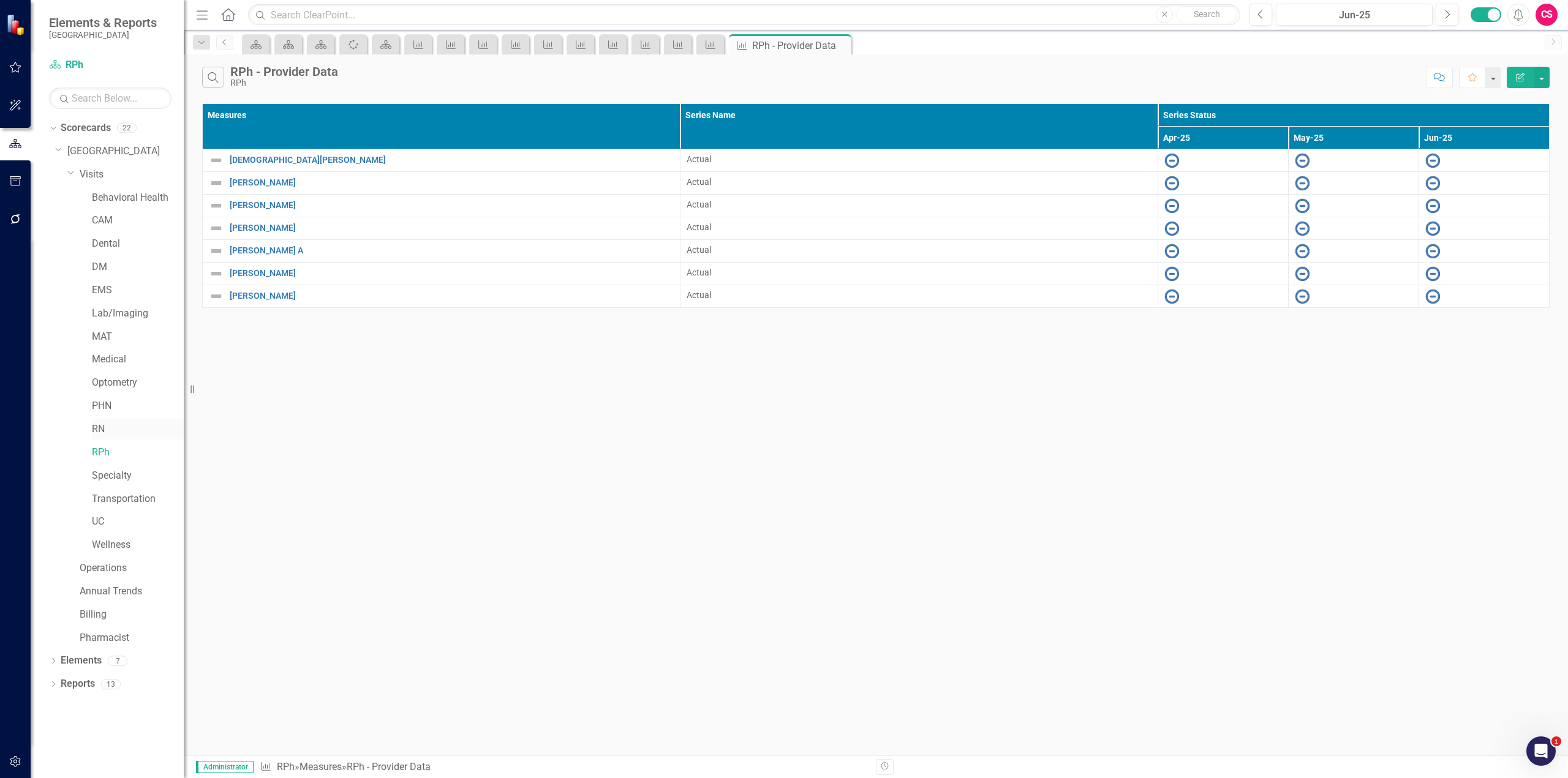 click on "RN" at bounding box center [138, 429] 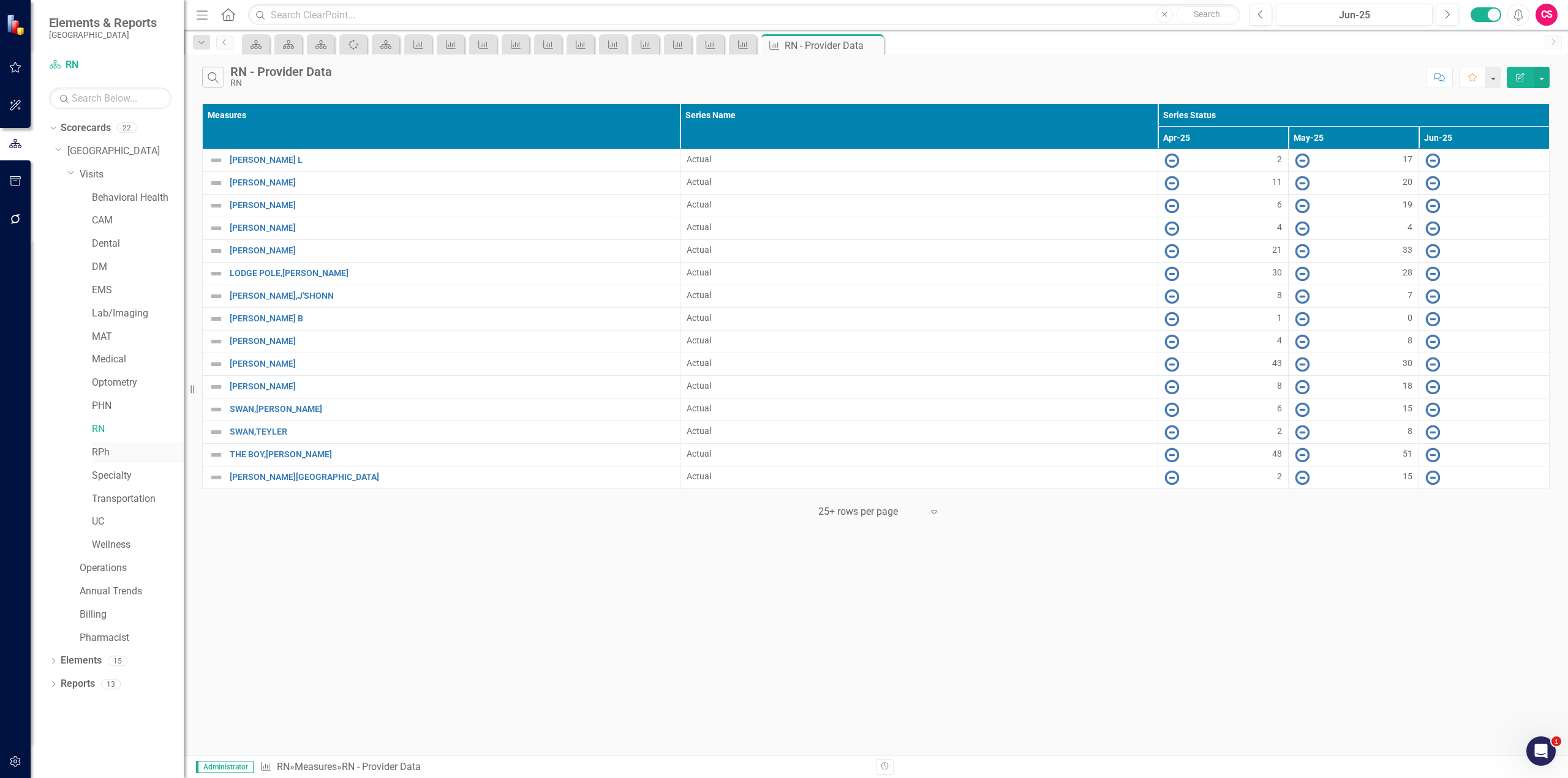 click on "RPh" at bounding box center (138, 452) 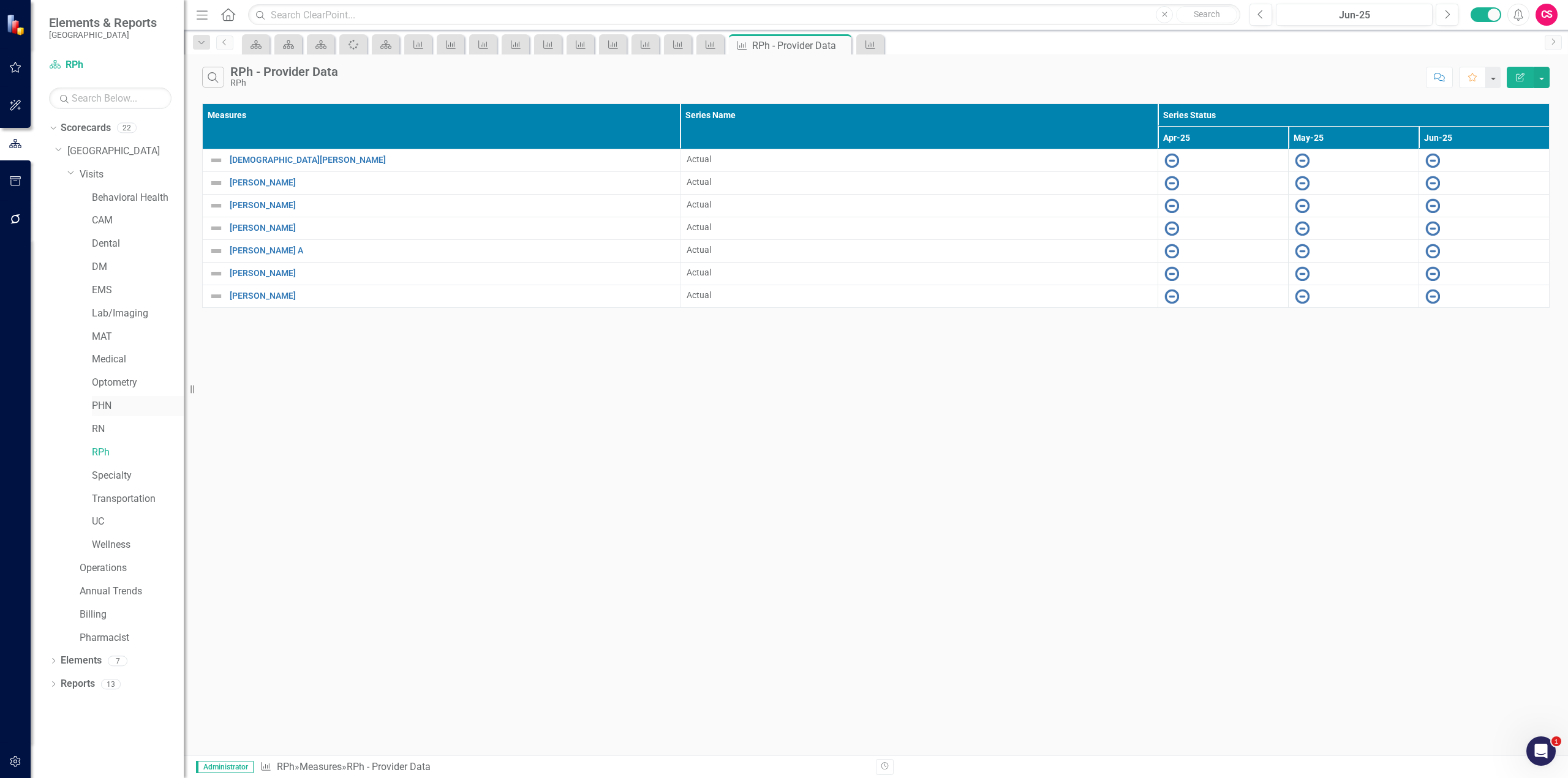 click on "PHN" at bounding box center [138, 406] 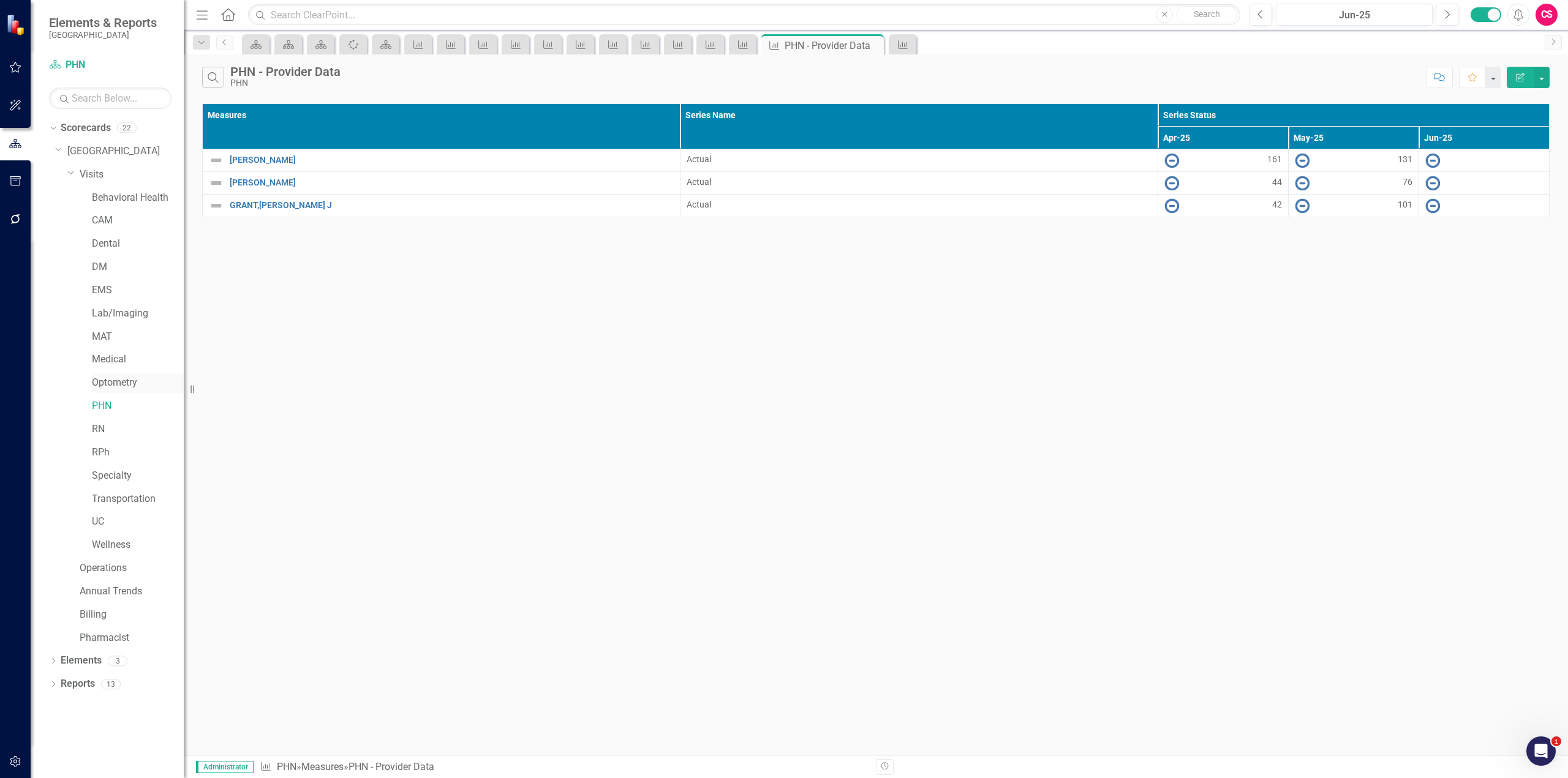 click on "Optometry" at bounding box center (138, 383) 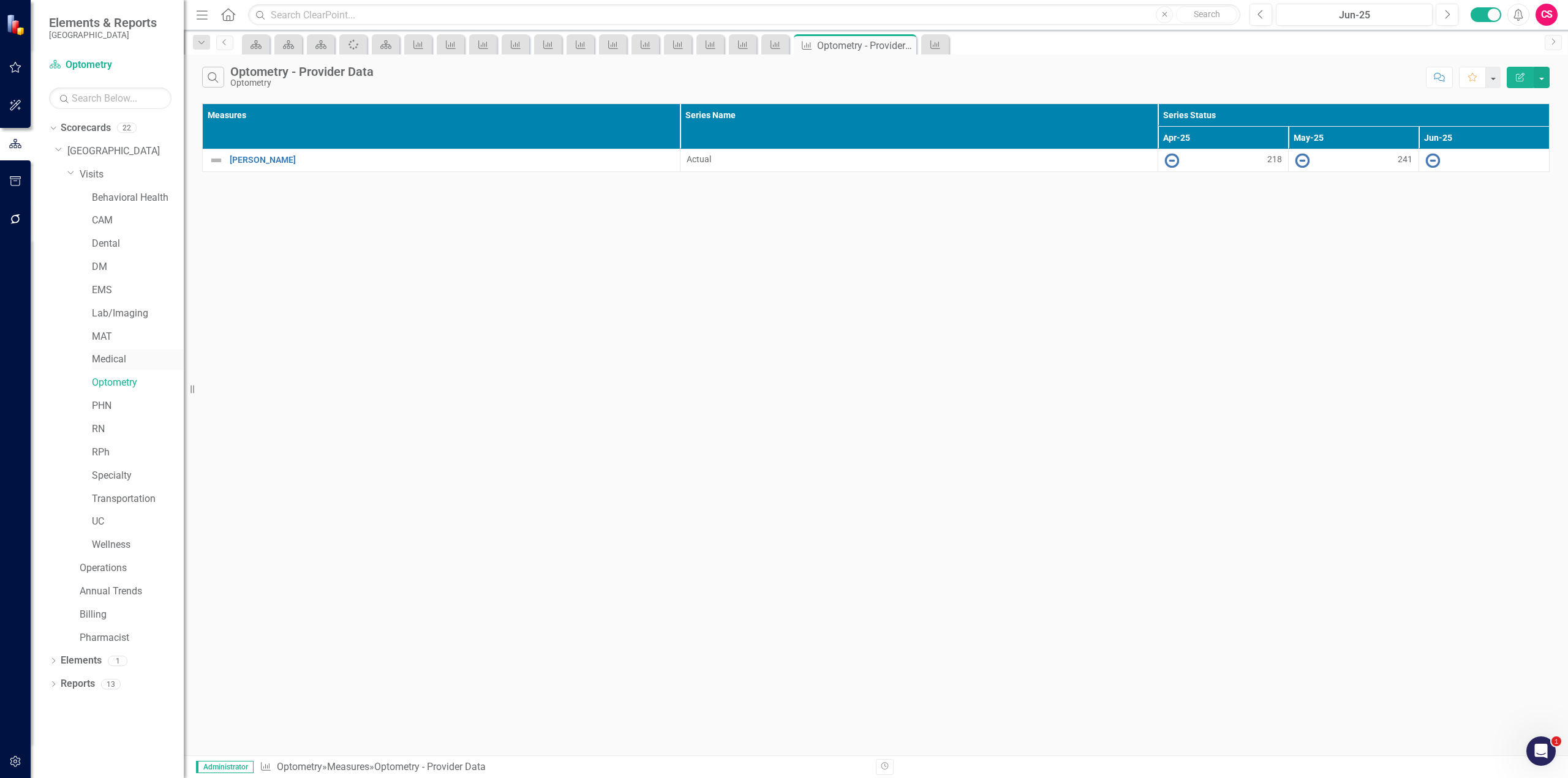 click on "Medical" at bounding box center (138, 359) 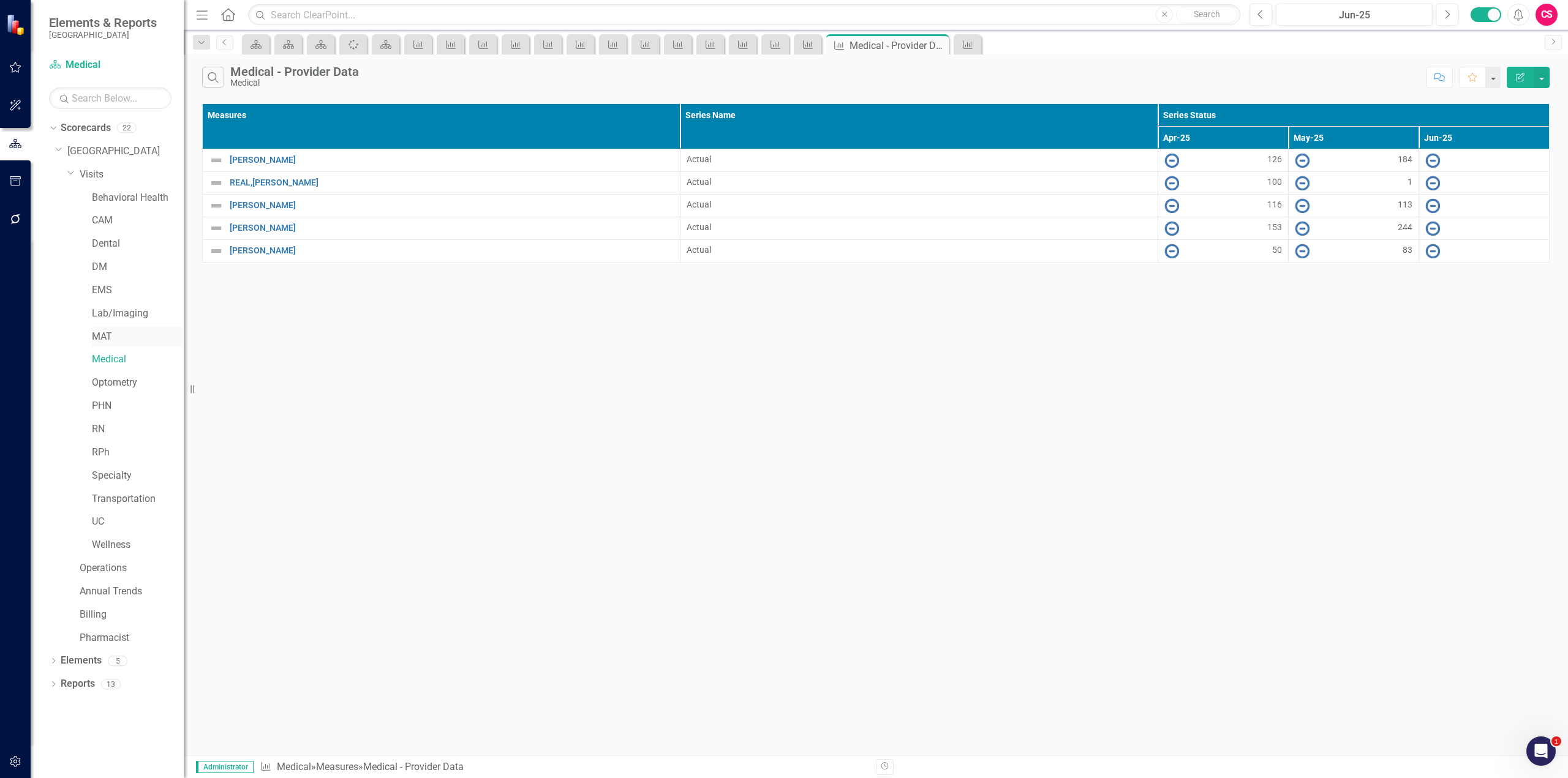 click on "MAT" at bounding box center [138, 337] 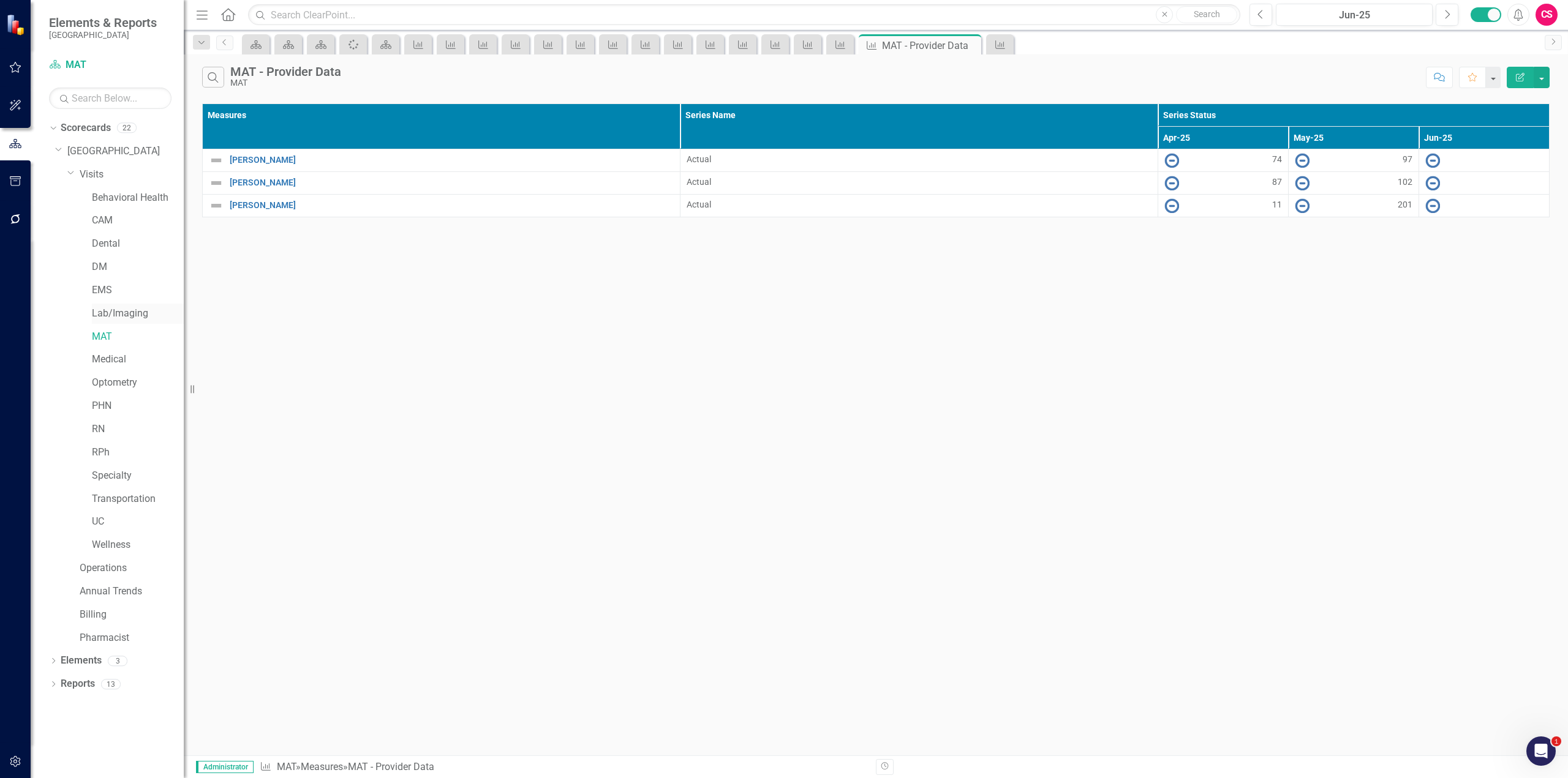 click on "Lab/Imaging" at bounding box center [138, 313] 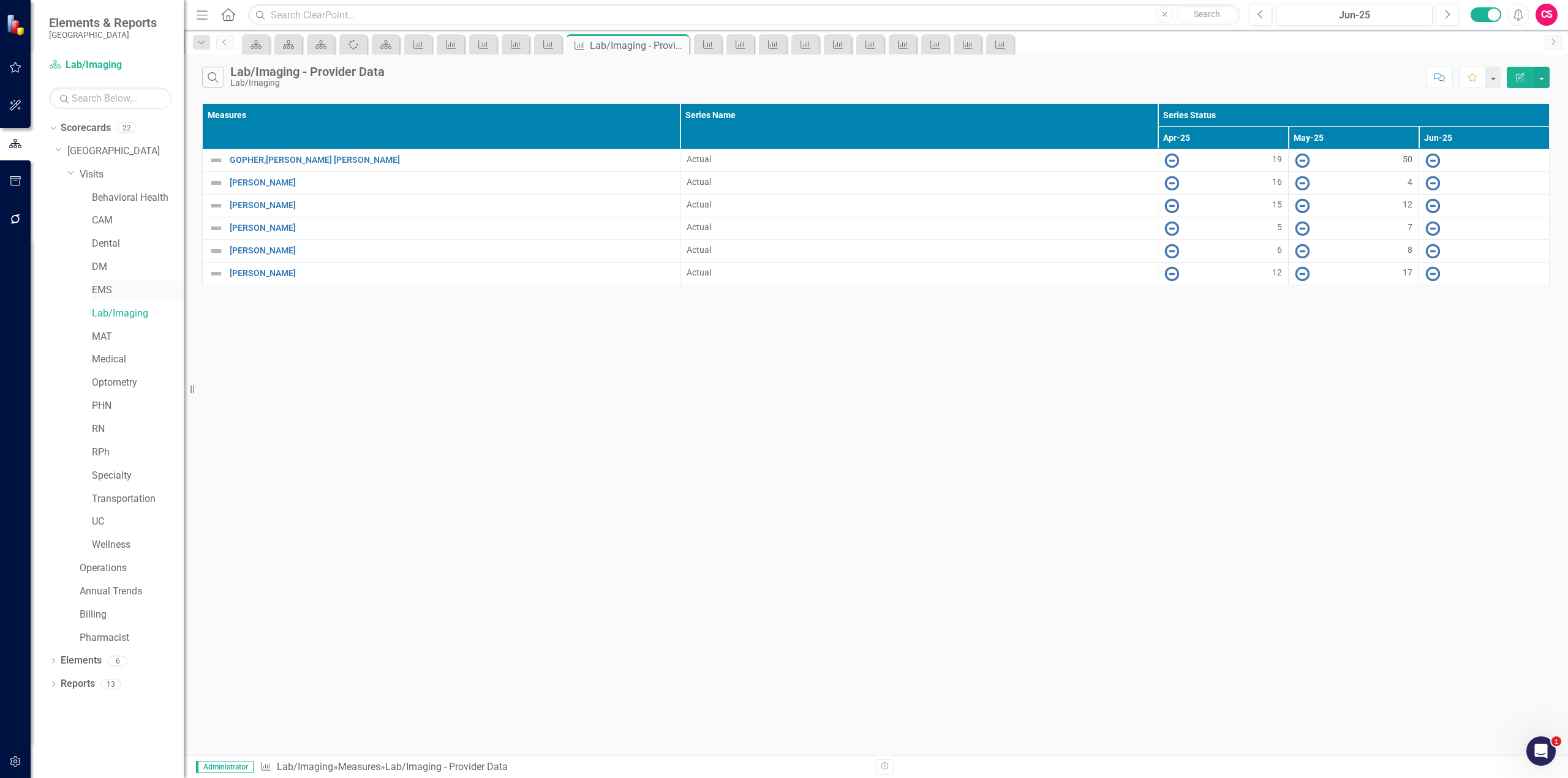 click on "EMS" at bounding box center [138, 290] 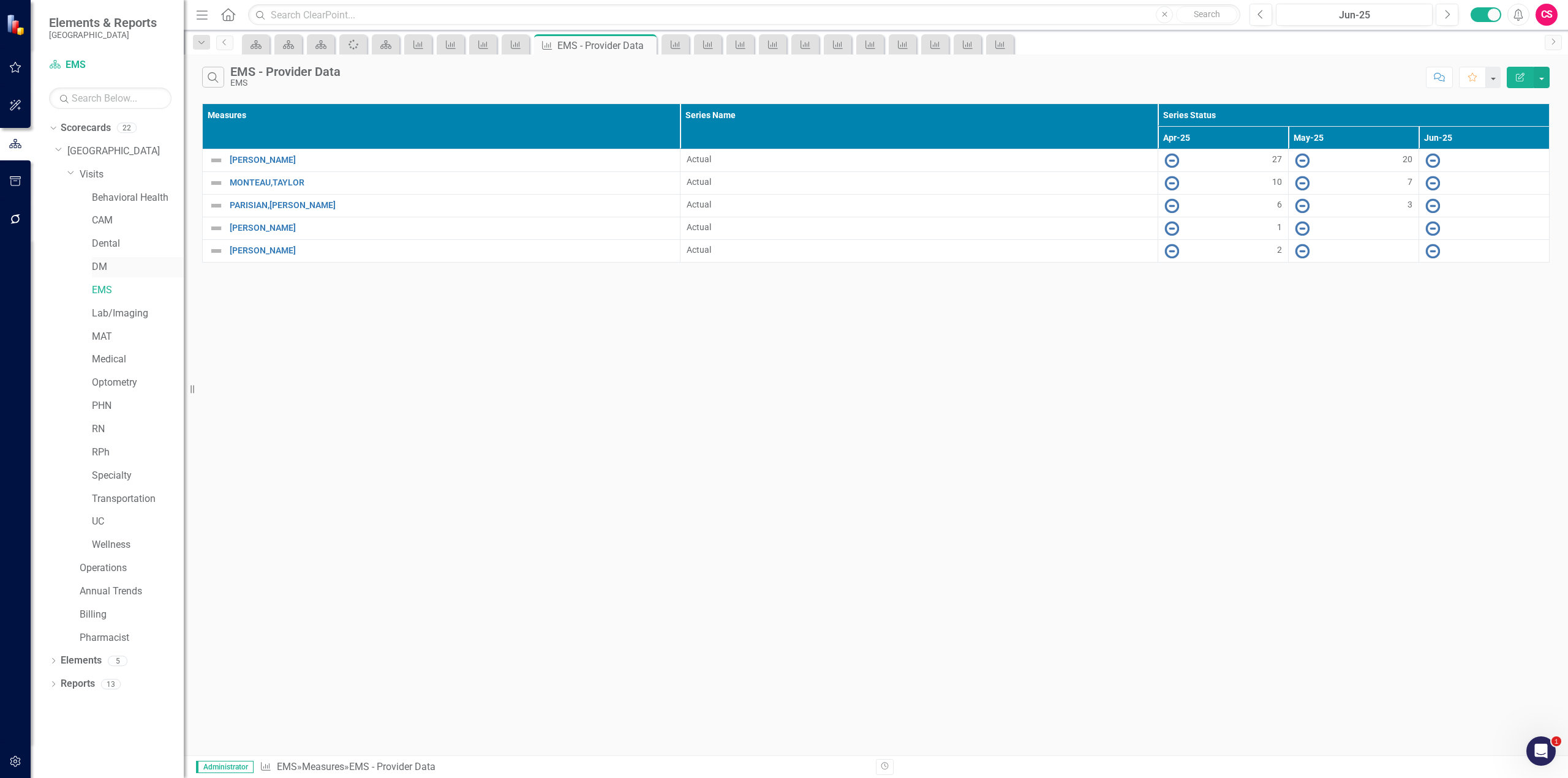 click on "DM" at bounding box center [138, 267] 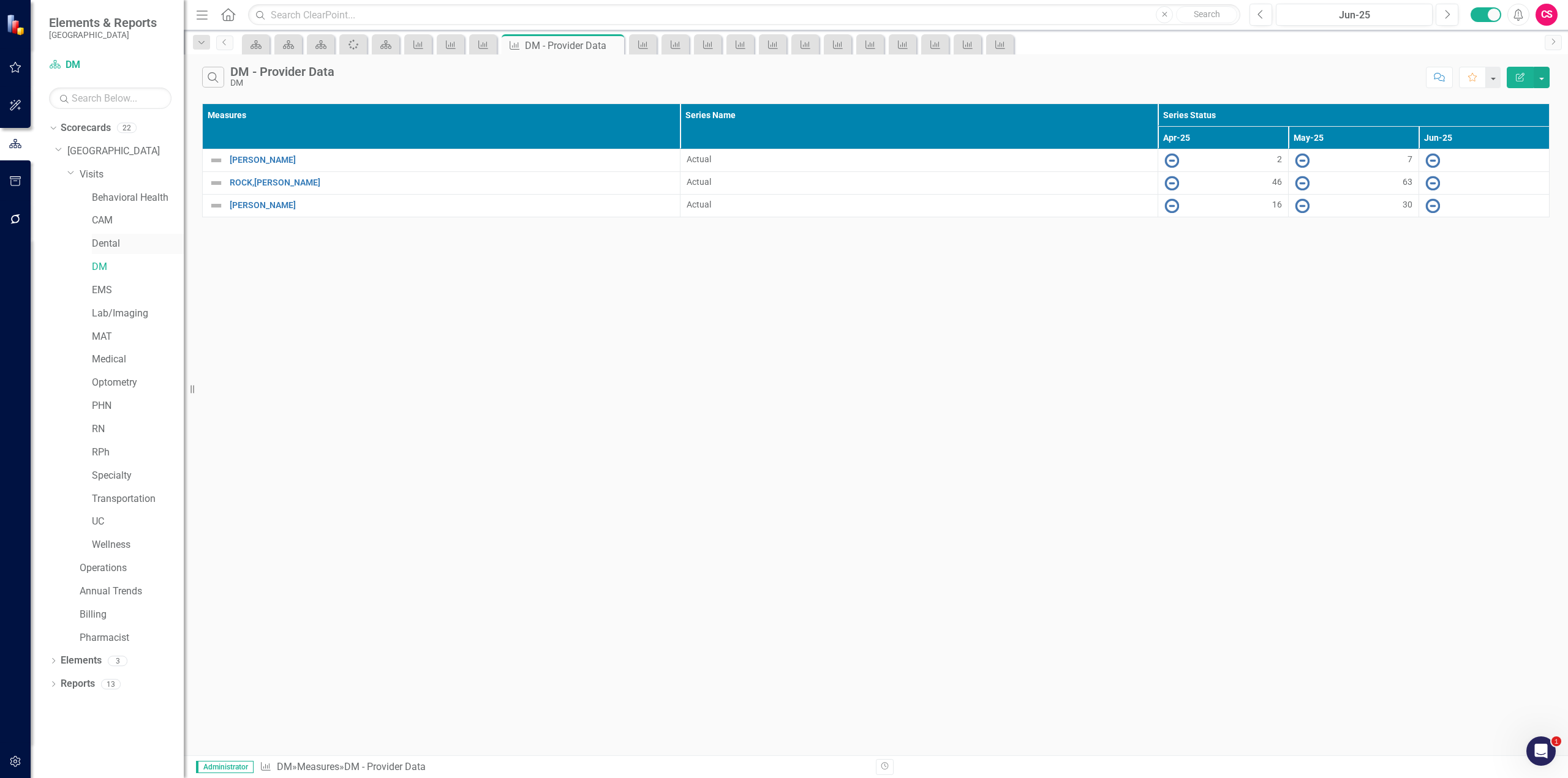 click on "Dental" at bounding box center [138, 244] 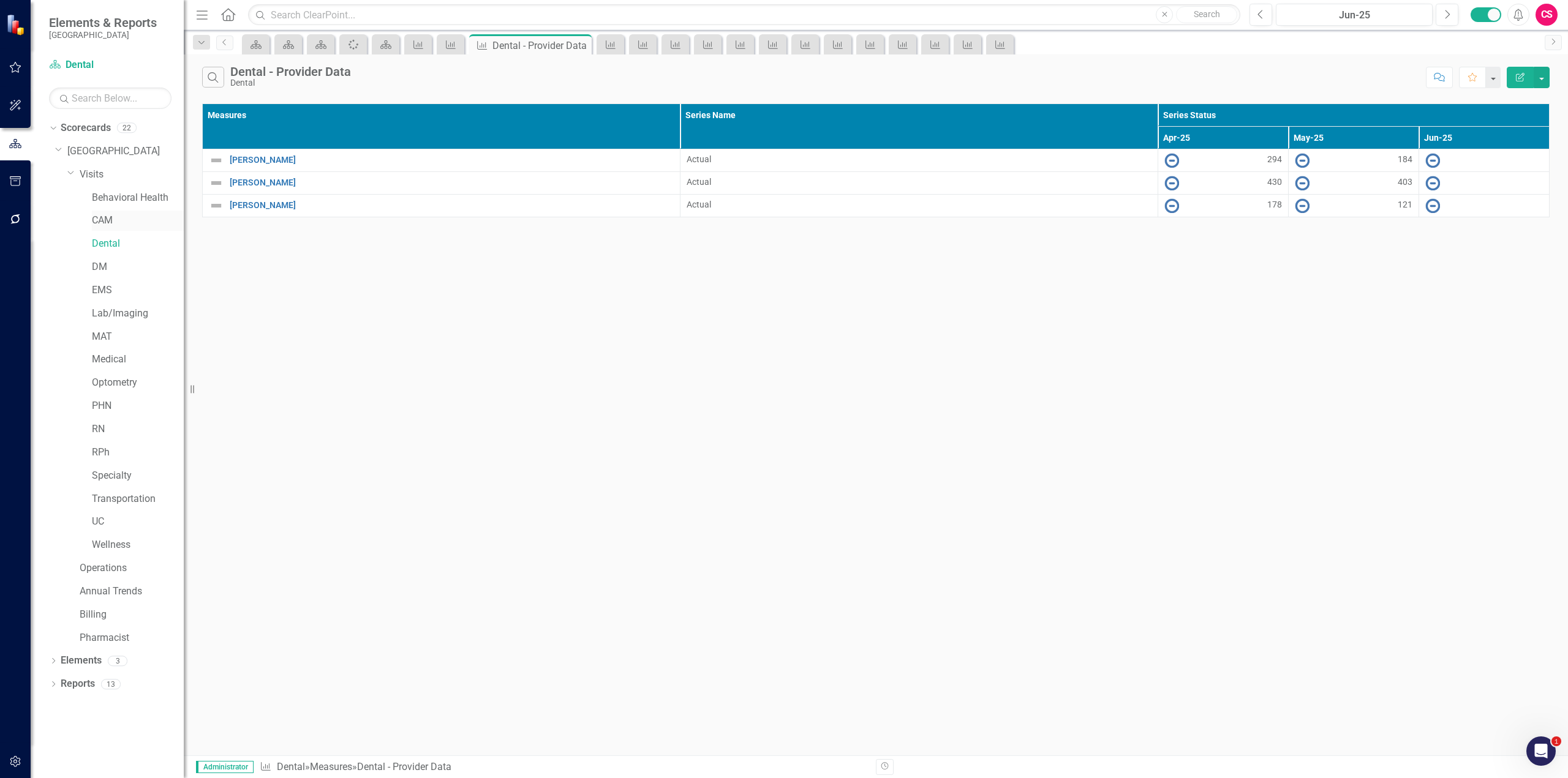 click on "CAM" at bounding box center (138, 220) 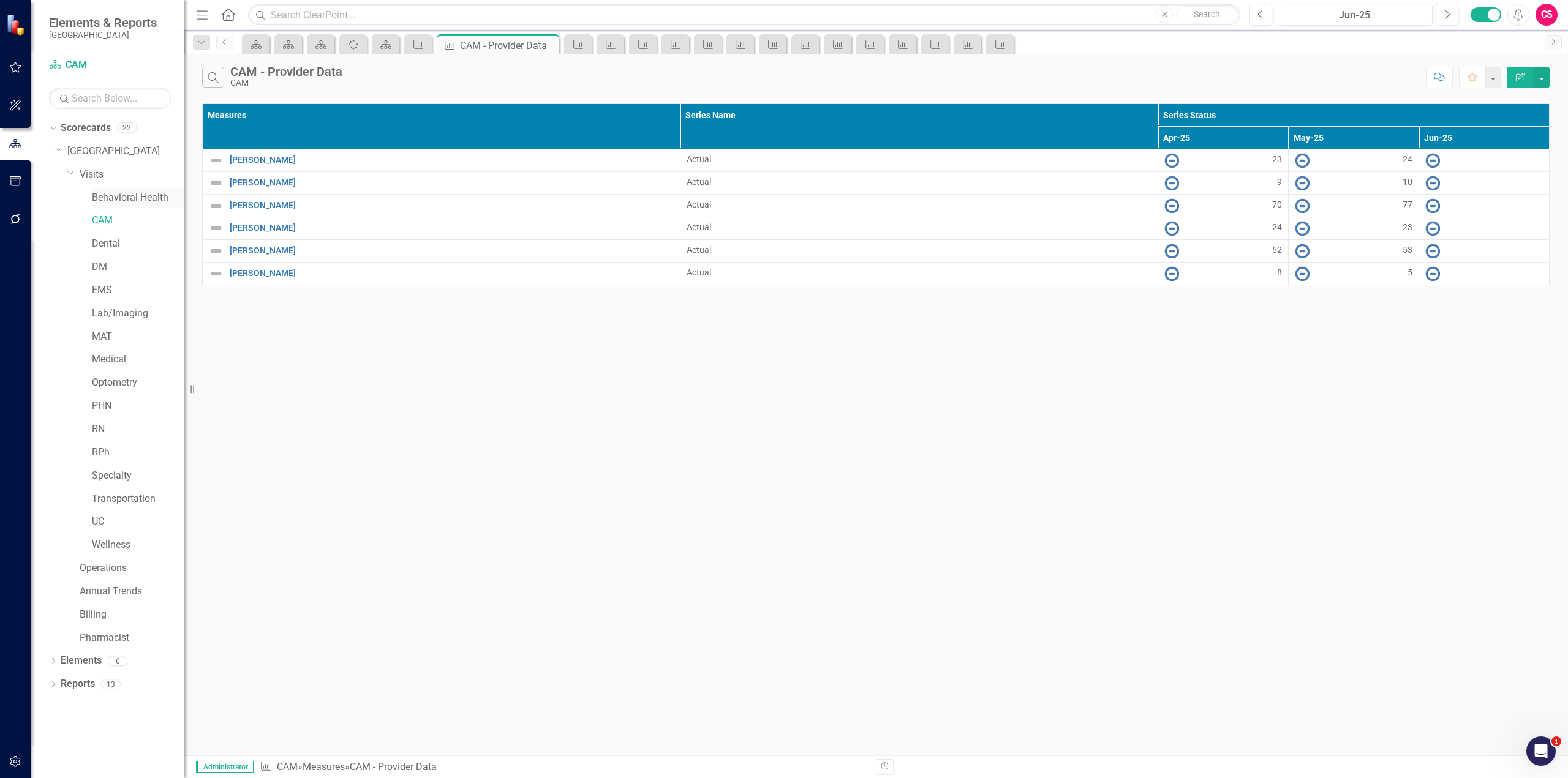 click on "Behavioral Health" at bounding box center (138, 198) 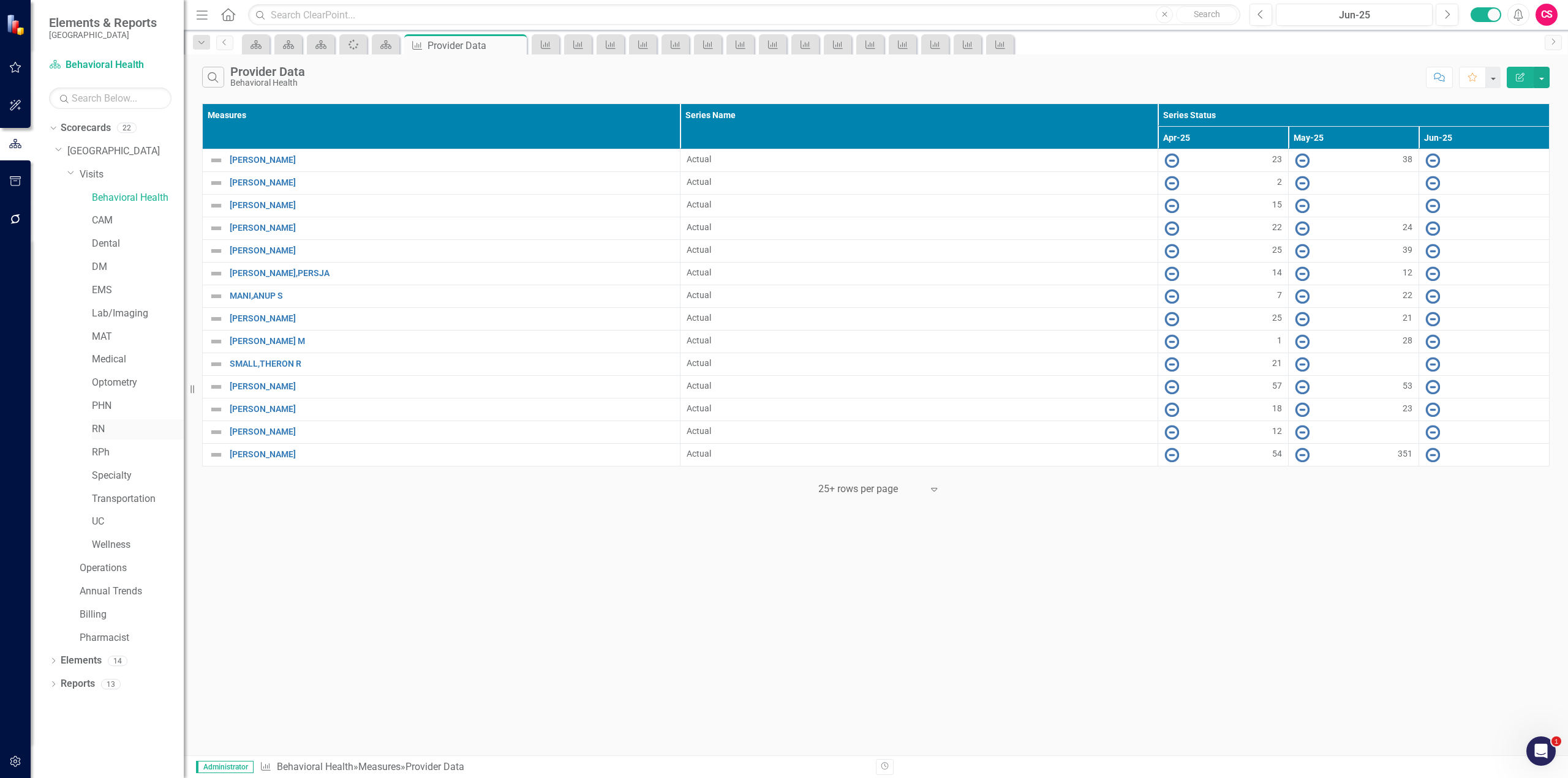 click on "RN" at bounding box center [138, 429] 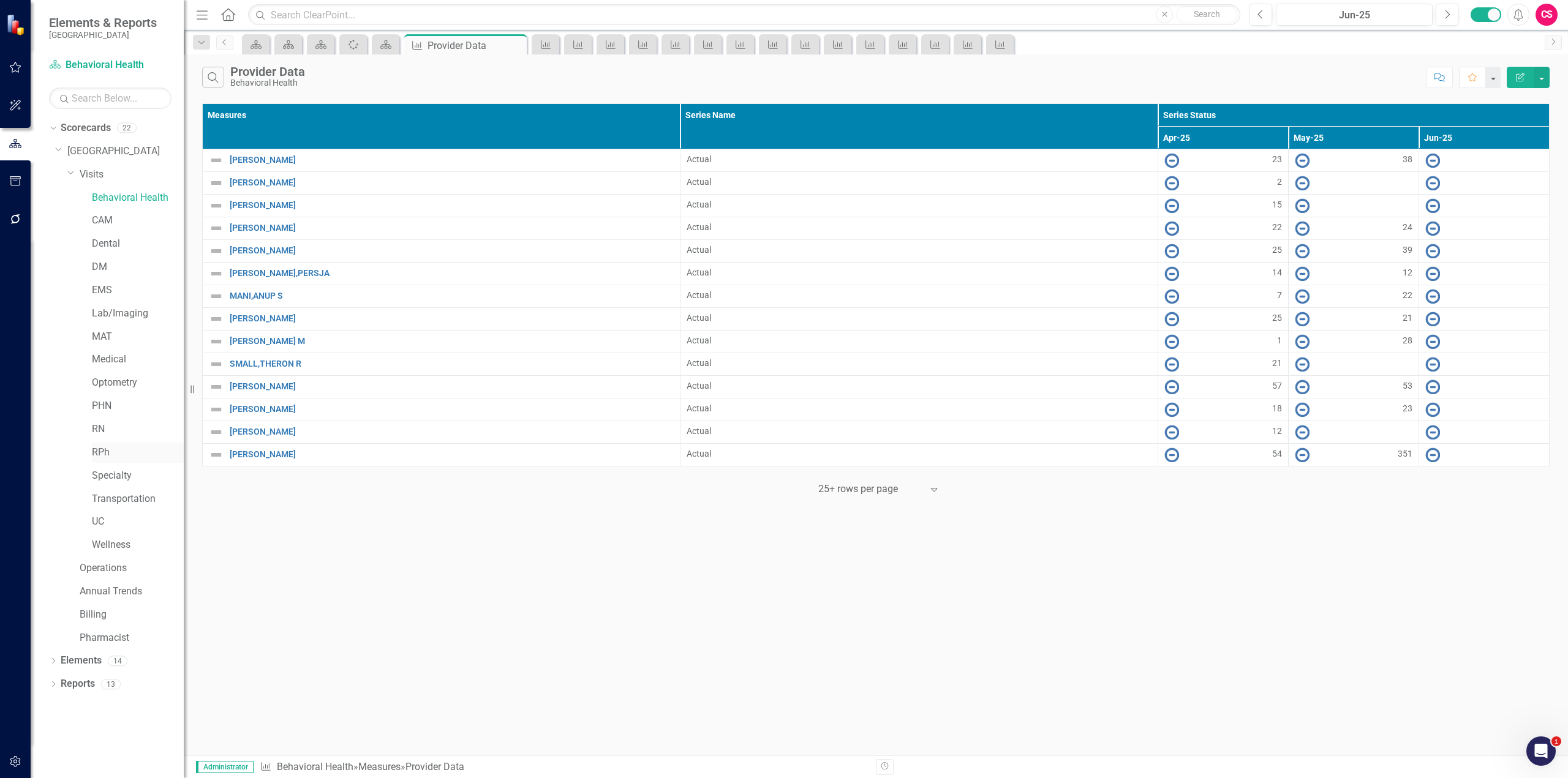 click on "RPh" at bounding box center (138, 452) 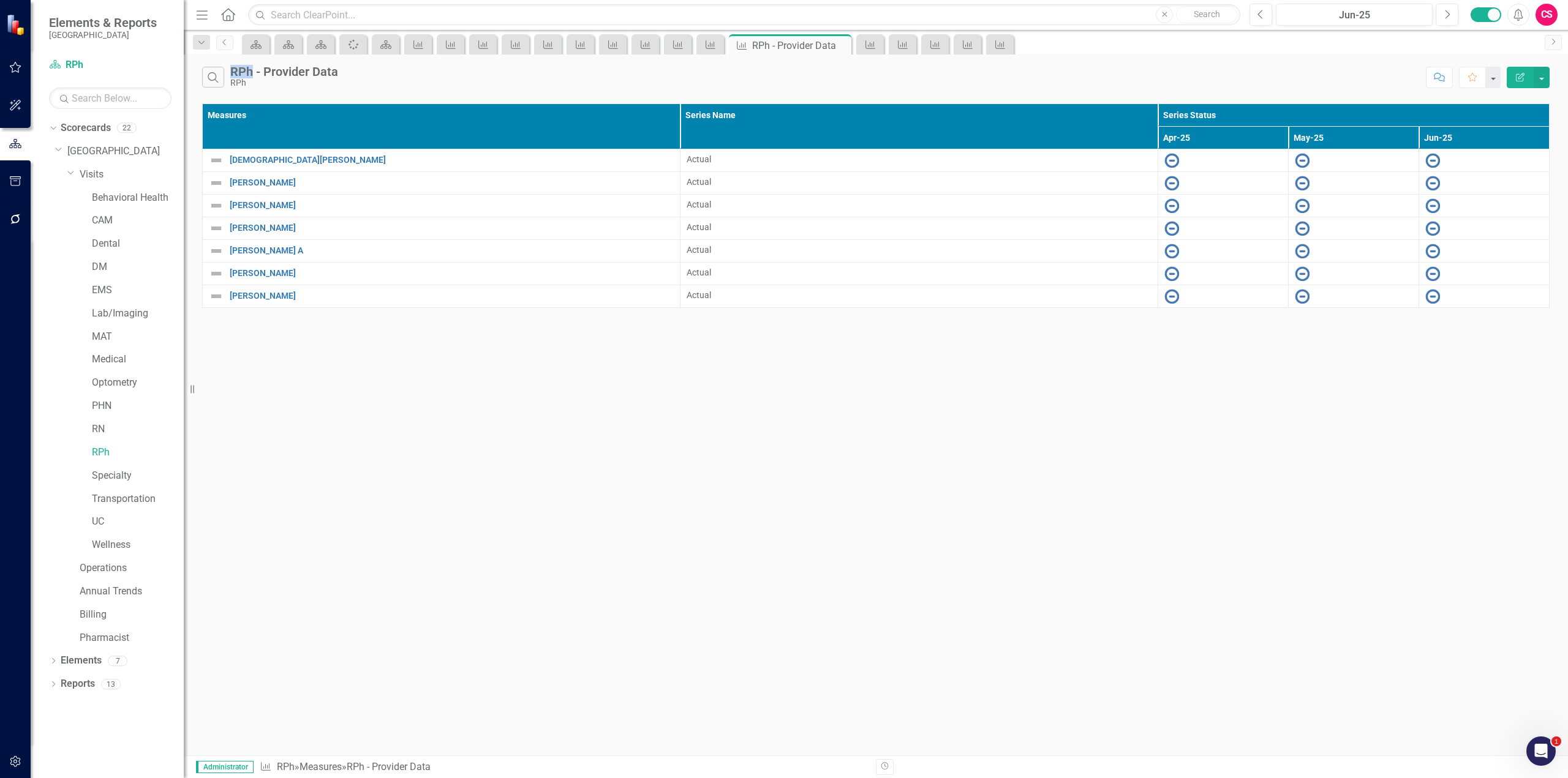 drag, startPoint x: 229, startPoint y: 68, endPoint x: 251, endPoint y: 72, distance: 22.36068 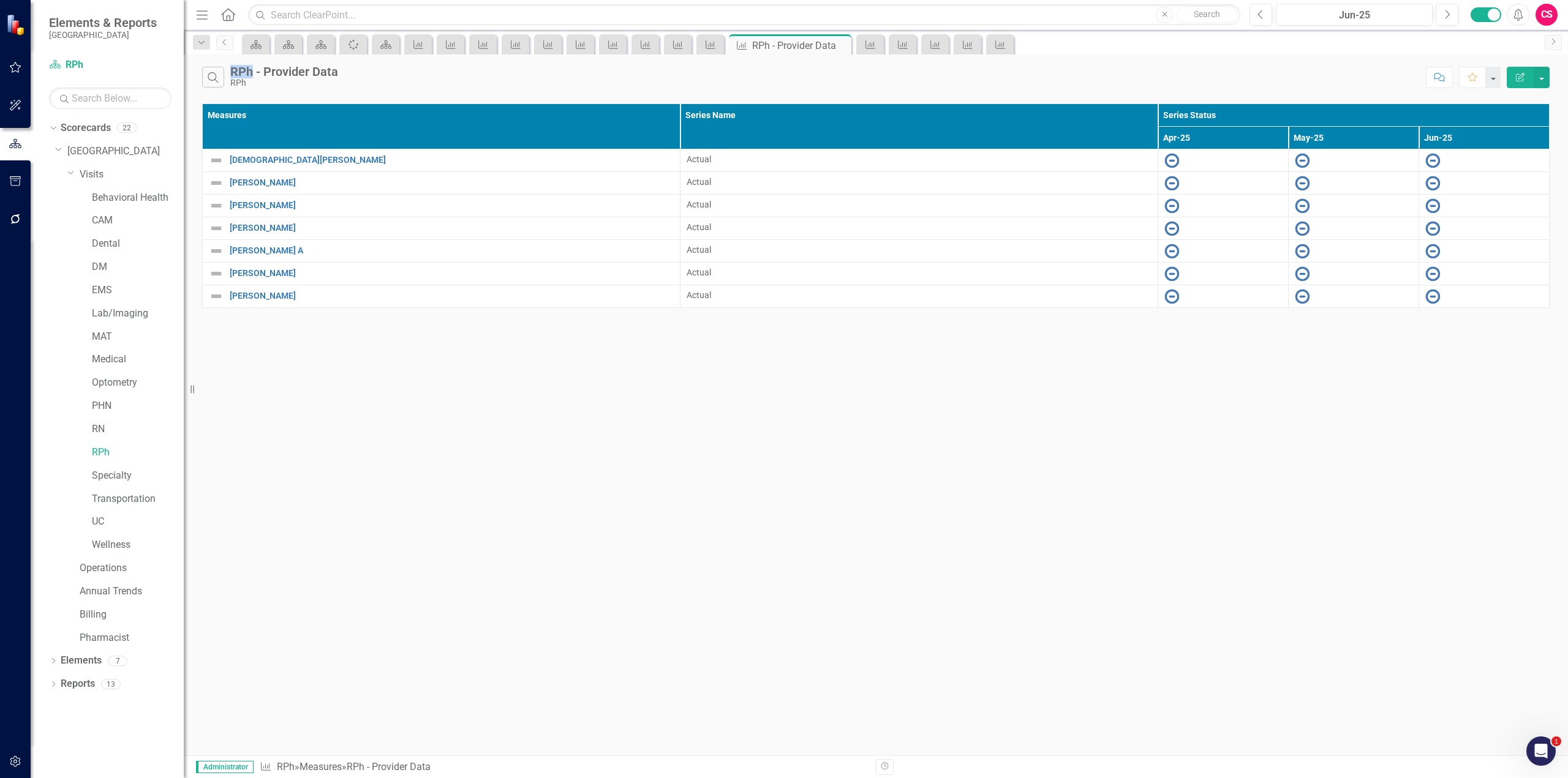 click on "Search RPh - Provider Data RPh" at bounding box center [811, 77] 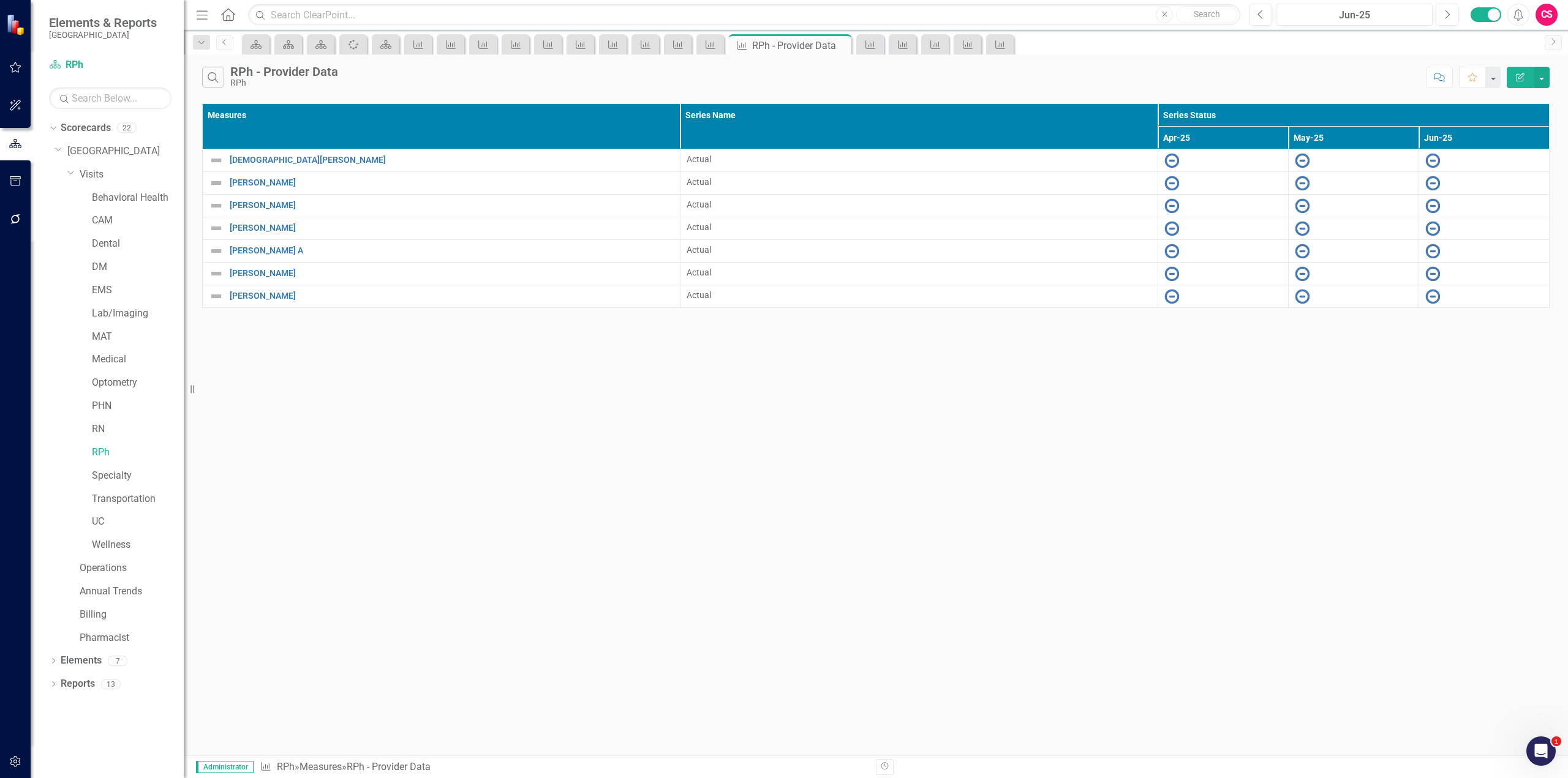click on "Search RPh - Provider Data RPh Comment Favorite Edit Report Measures Series Name Series Status Apr-25 May-25 Jun-25 CHRISTIAN,SHAUN C Link Map View Link Map Edit Edit Measure Link Open Element Actual DONEY,GARIANN LASHAE Link Map View Link Map Edit Edit Measure Link Open Element Actual GRAY,NATALIE MARIE Link Map View Link Map Edit Edit Measure Link Open Element Actual HENDERSON,DORY J Link Map View Link Map Edit Edit Measure Link Open Element Actual OTTO,KYLA A Link Map View Link Map Edit Edit Measure Link Open Element Actual PALLADINO,GARY RICHARD Link Map View Link Map Edit Edit Measure Link Open Element Actual PERO,EMMA Link Map View Link Map Edit Edit Measure Link Open Element Actual" at bounding box center [876, 405] 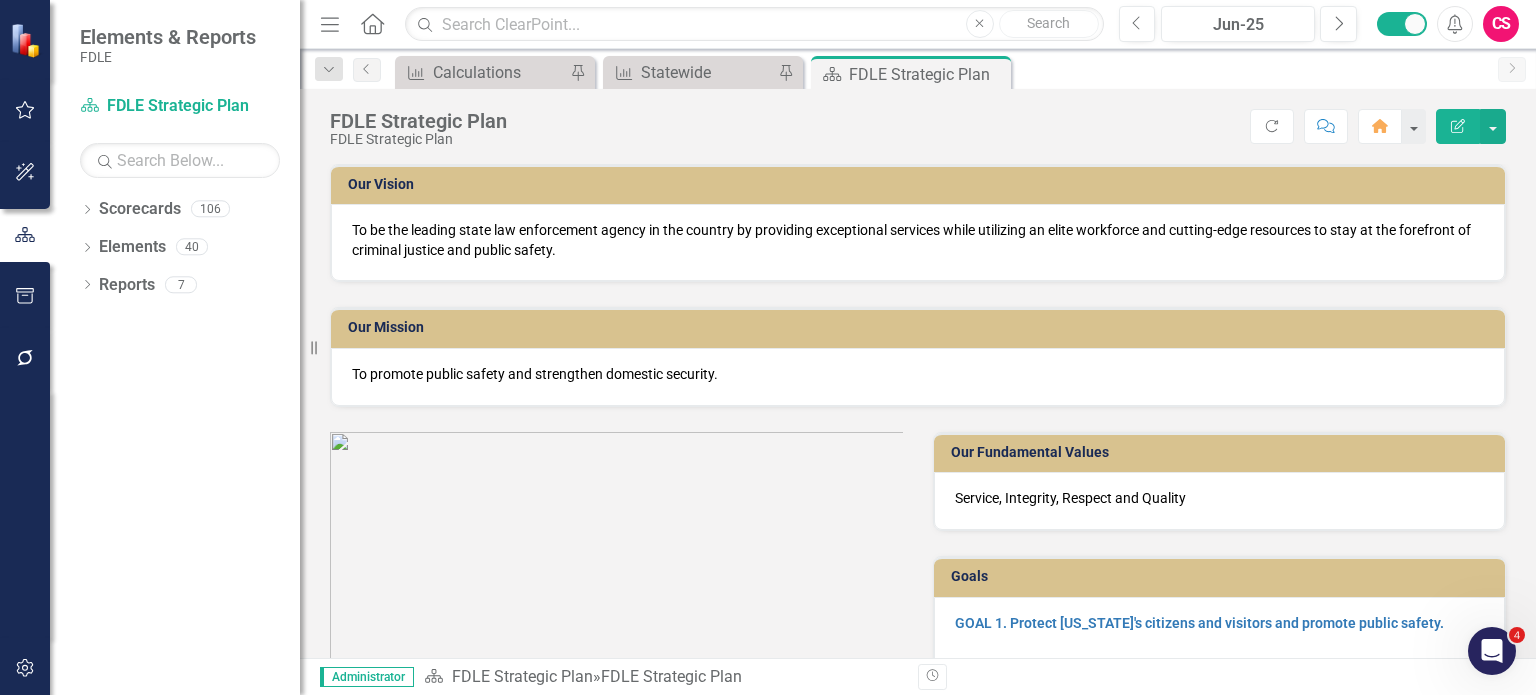 scroll, scrollTop: 0, scrollLeft: 0, axis: both 